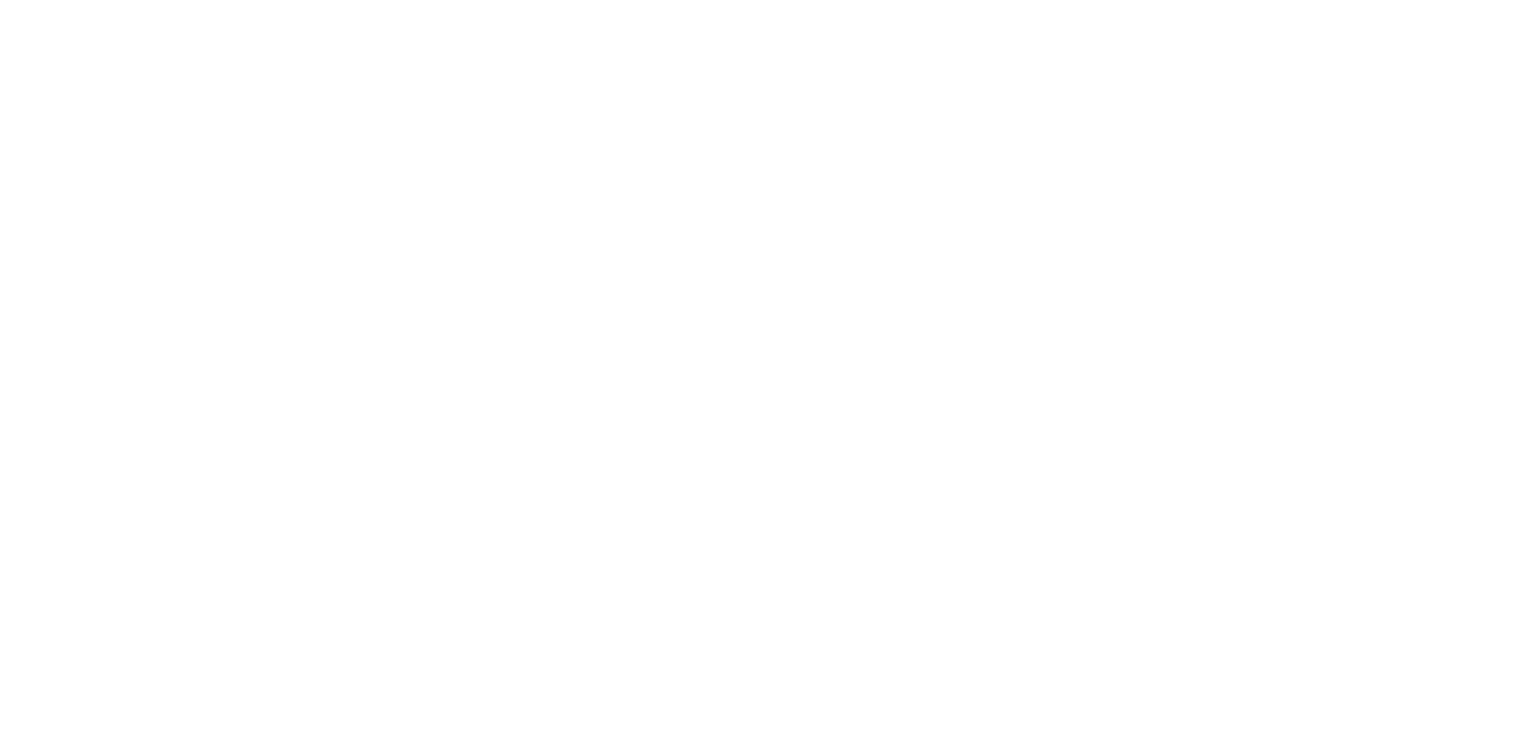 scroll, scrollTop: 0, scrollLeft: 0, axis: both 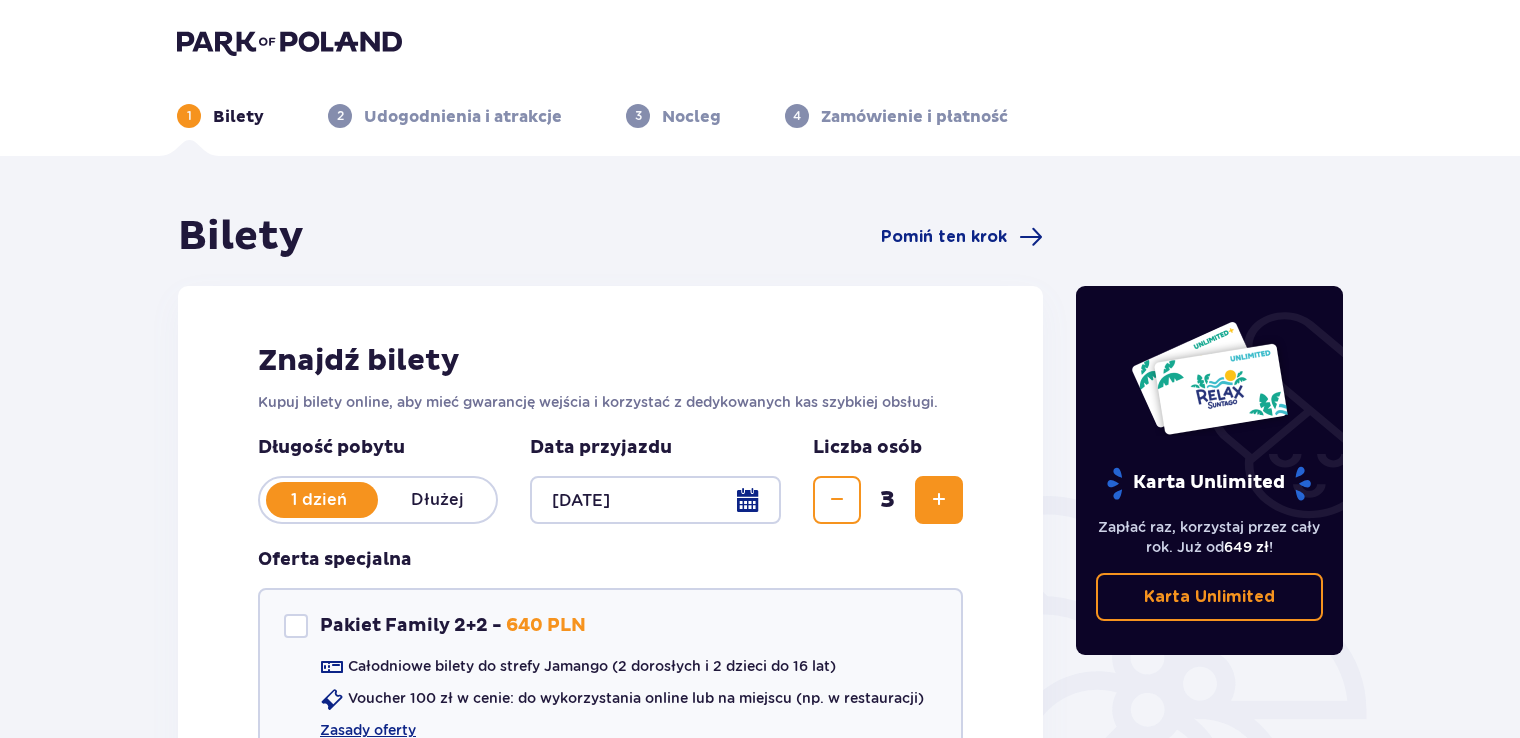 click on "Bilety Pomiń ten krok Znajdź bilety Kupuj bilety online, aby mieć gwarancję wejścia i korzystać z dedykowanych kas szybkiej obsługi. Długość pobytu 1 dzień Dłużej Data przyjazdu [DATE] Liczba osób 3 Oferta specjalna Pakiet Family 2+2    -  640 PLN Całodniowe bilety do strefy Jamango (2 dorosłych i 2 dzieci do 16 lat) Voucher 100 zł w cenie: do wykorzystania online lub na miejscu (np. w restauracji) Zasady oferty Kontynuuj bez pakietu Karta Unlimited Zapłać raz, korzystaj przez cały rok. Już od  649 zł ! Karta Unlimited" at bounding box center (760, 593) 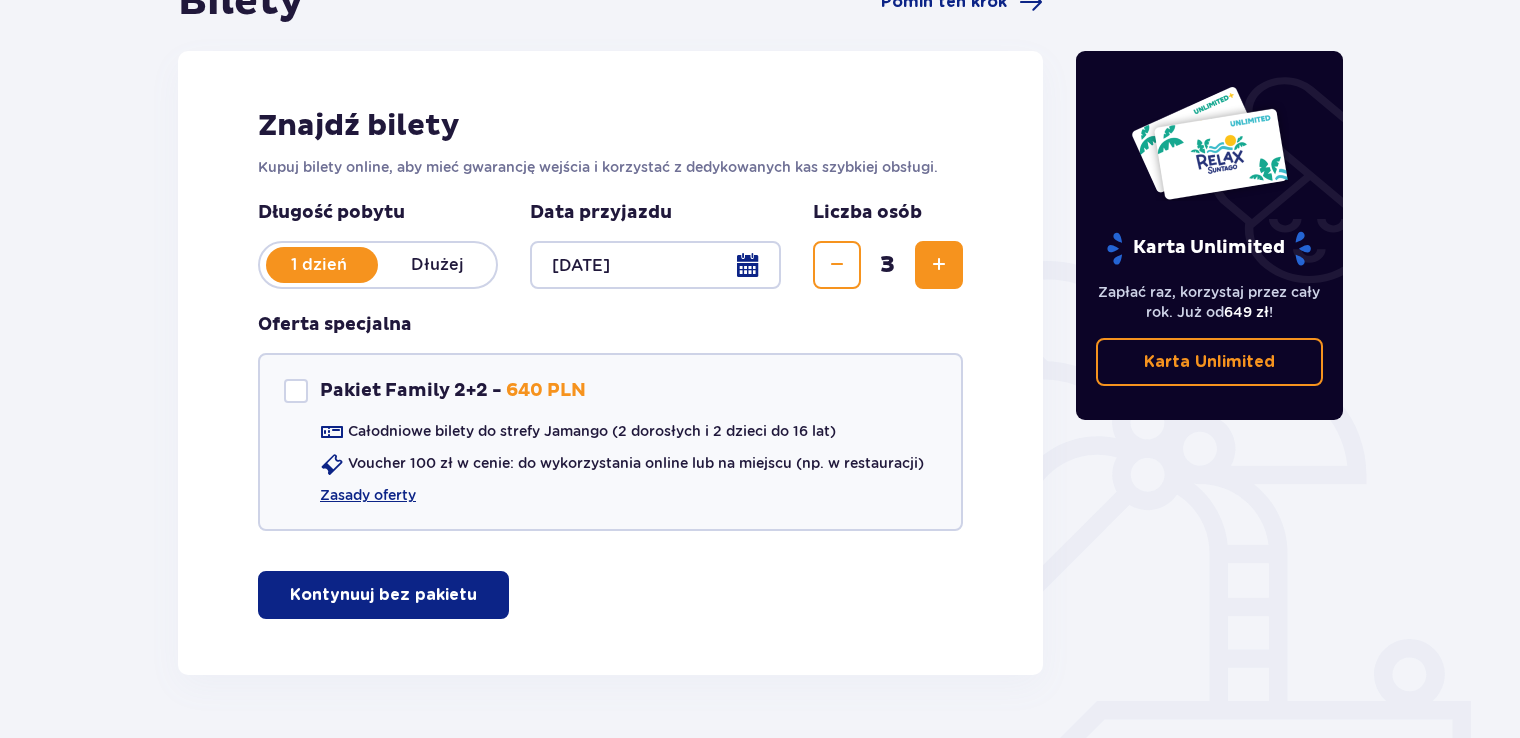 scroll, scrollTop: 291, scrollLeft: 0, axis: vertical 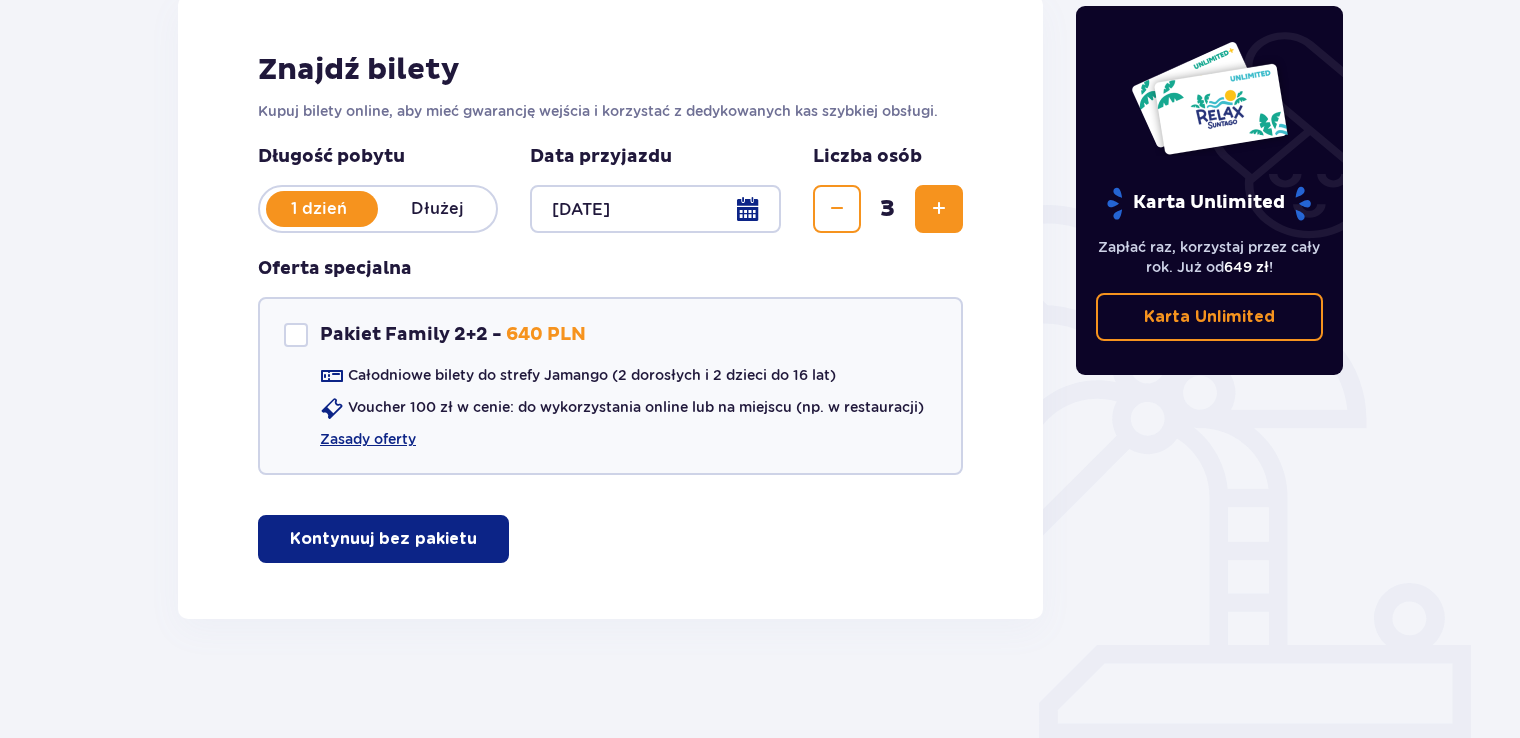 click on "Kontynuuj bez pakietu" at bounding box center (383, 539) 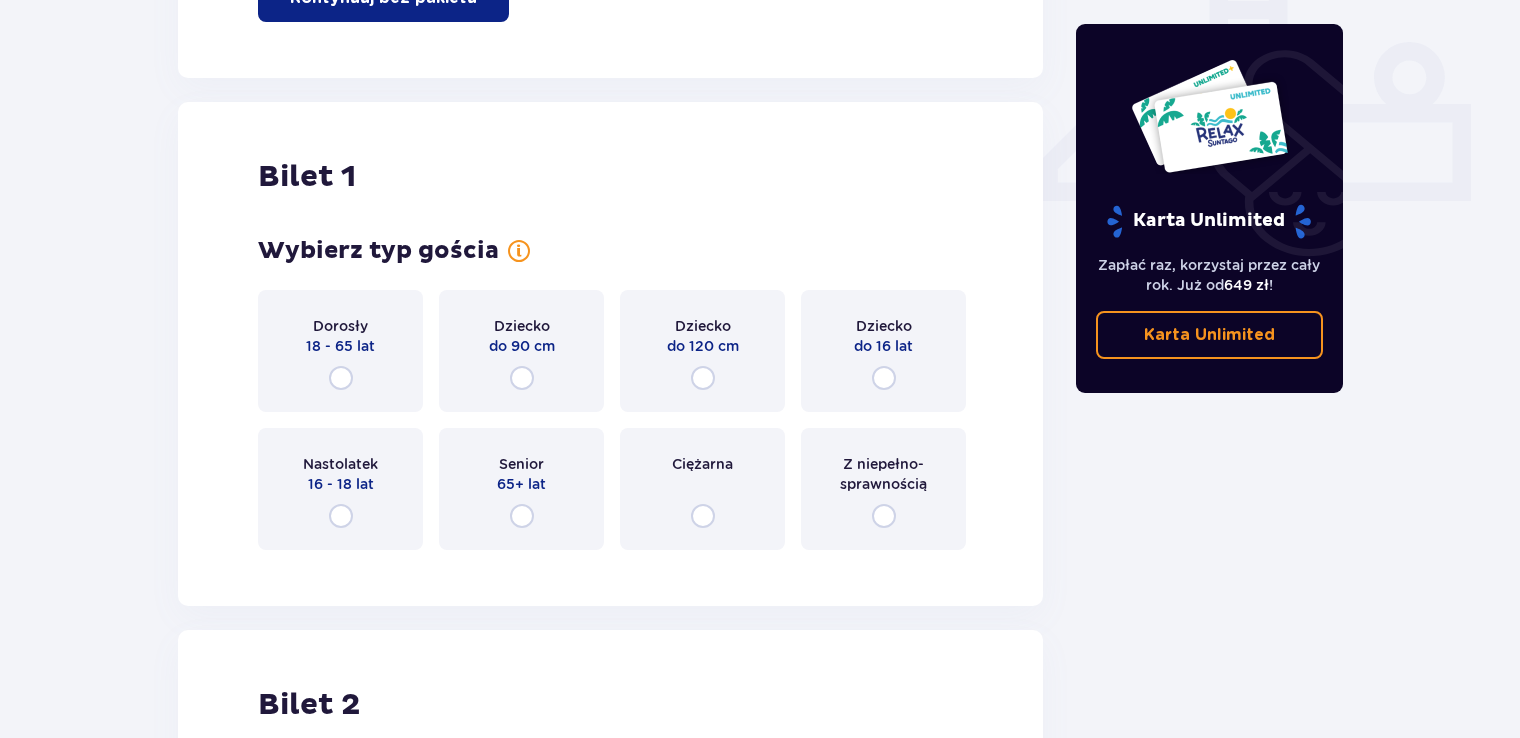 scroll, scrollTop: 909, scrollLeft: 0, axis: vertical 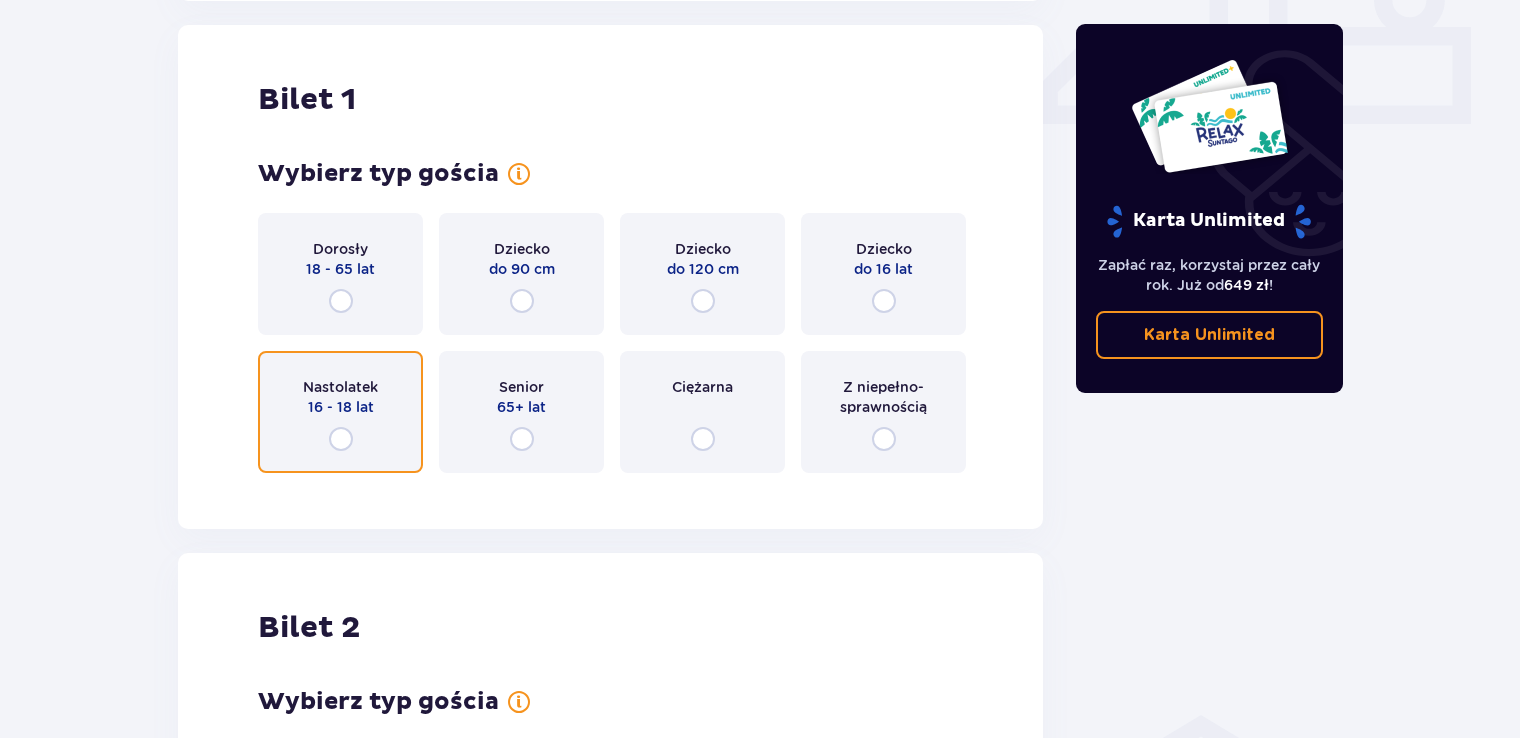 click at bounding box center [341, 439] 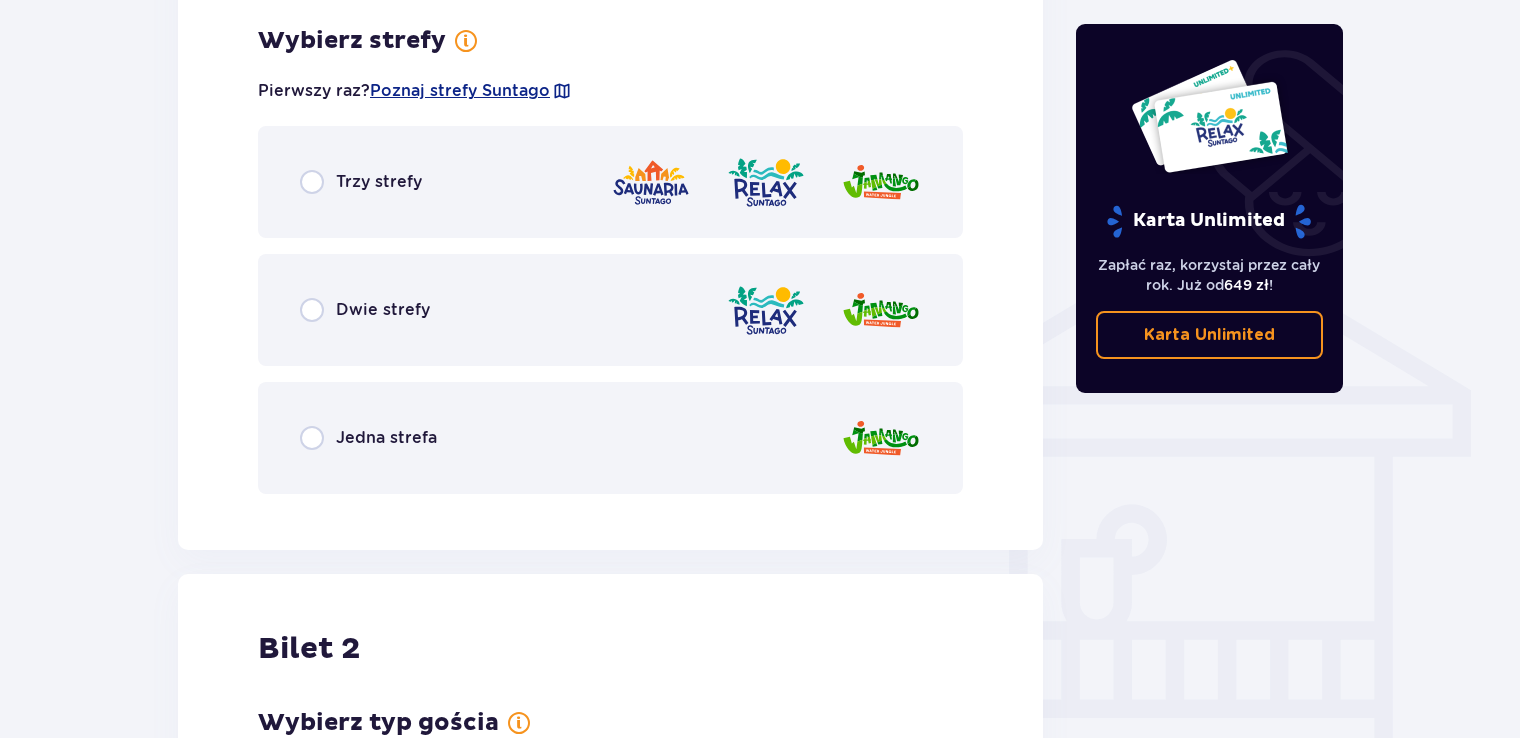 scroll, scrollTop: 1397, scrollLeft: 0, axis: vertical 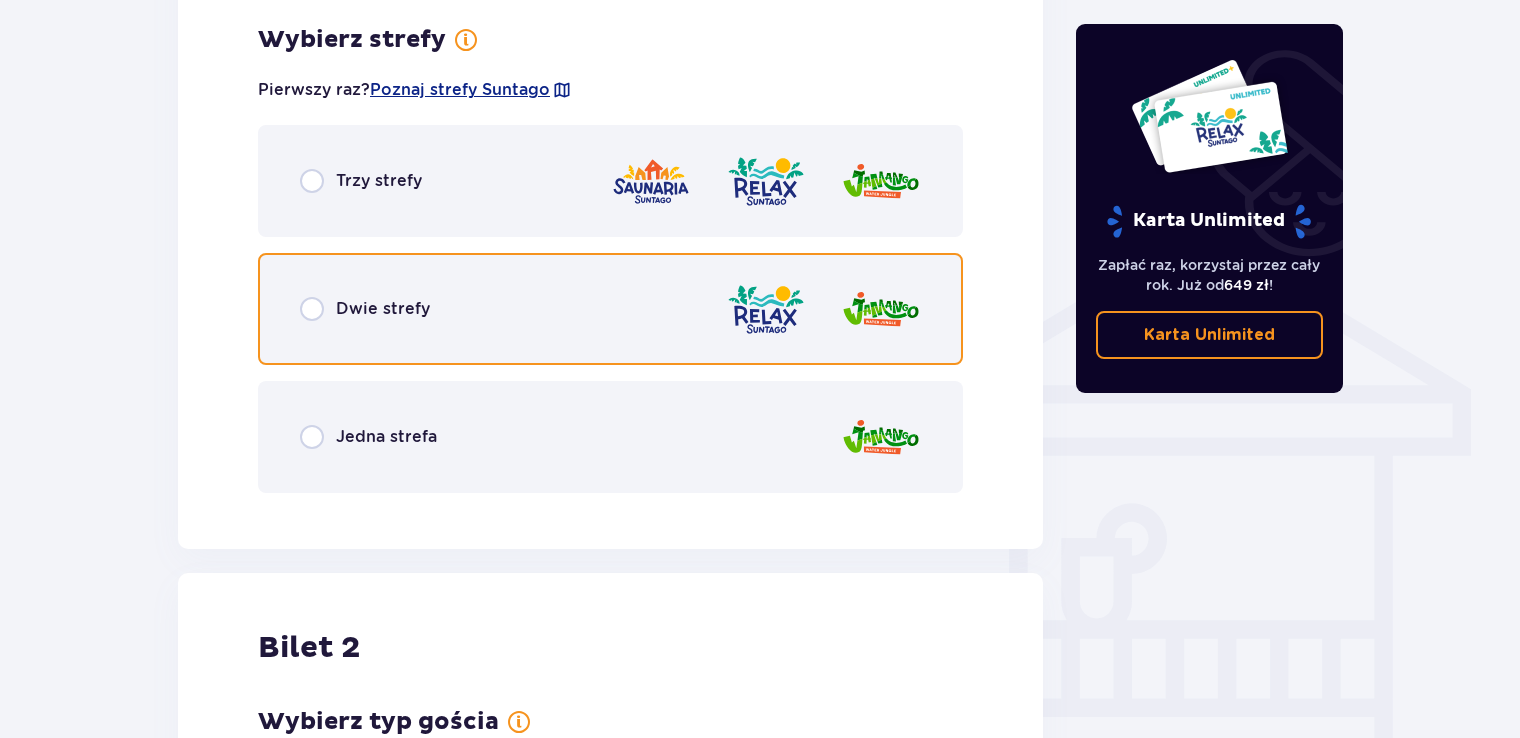 click at bounding box center [312, 309] 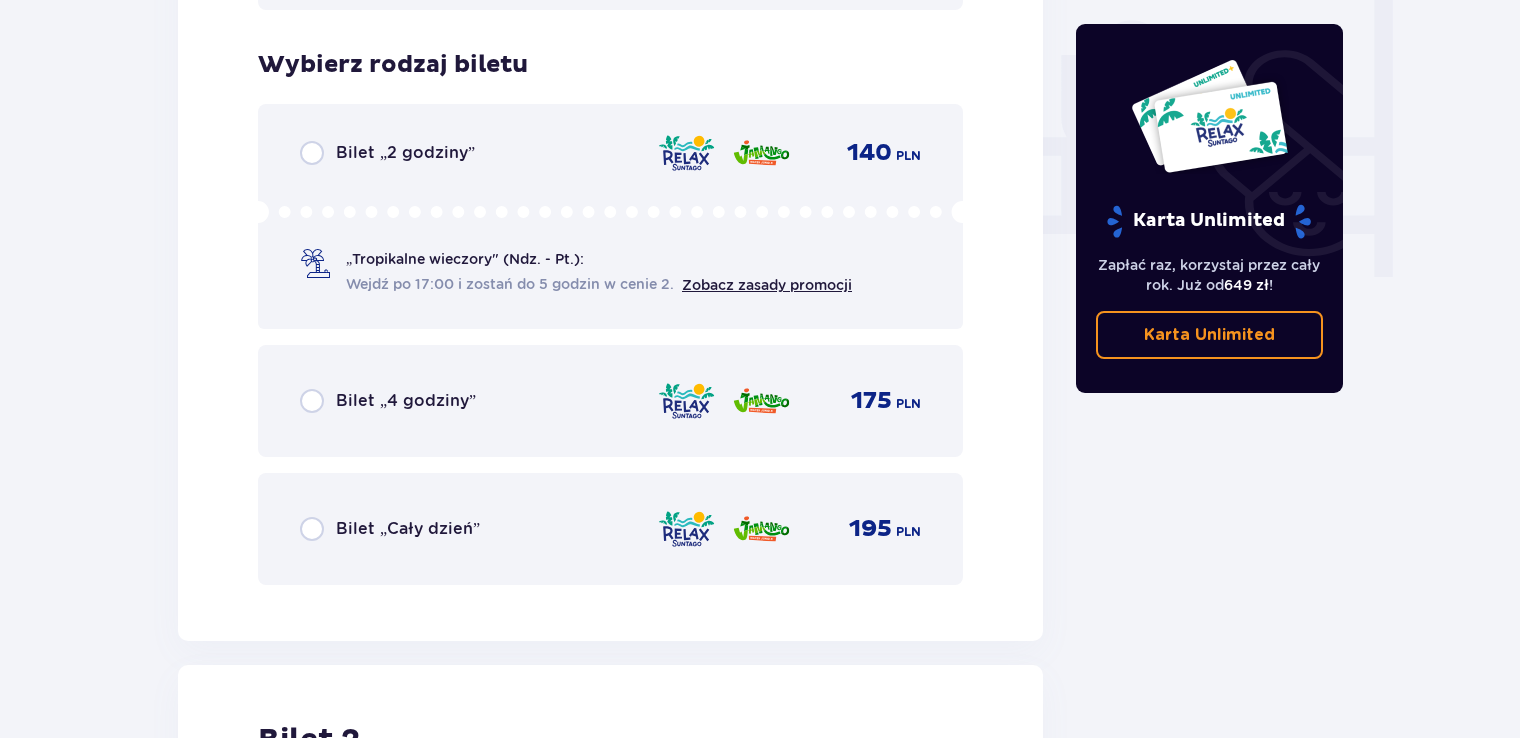 scroll, scrollTop: 1905, scrollLeft: 0, axis: vertical 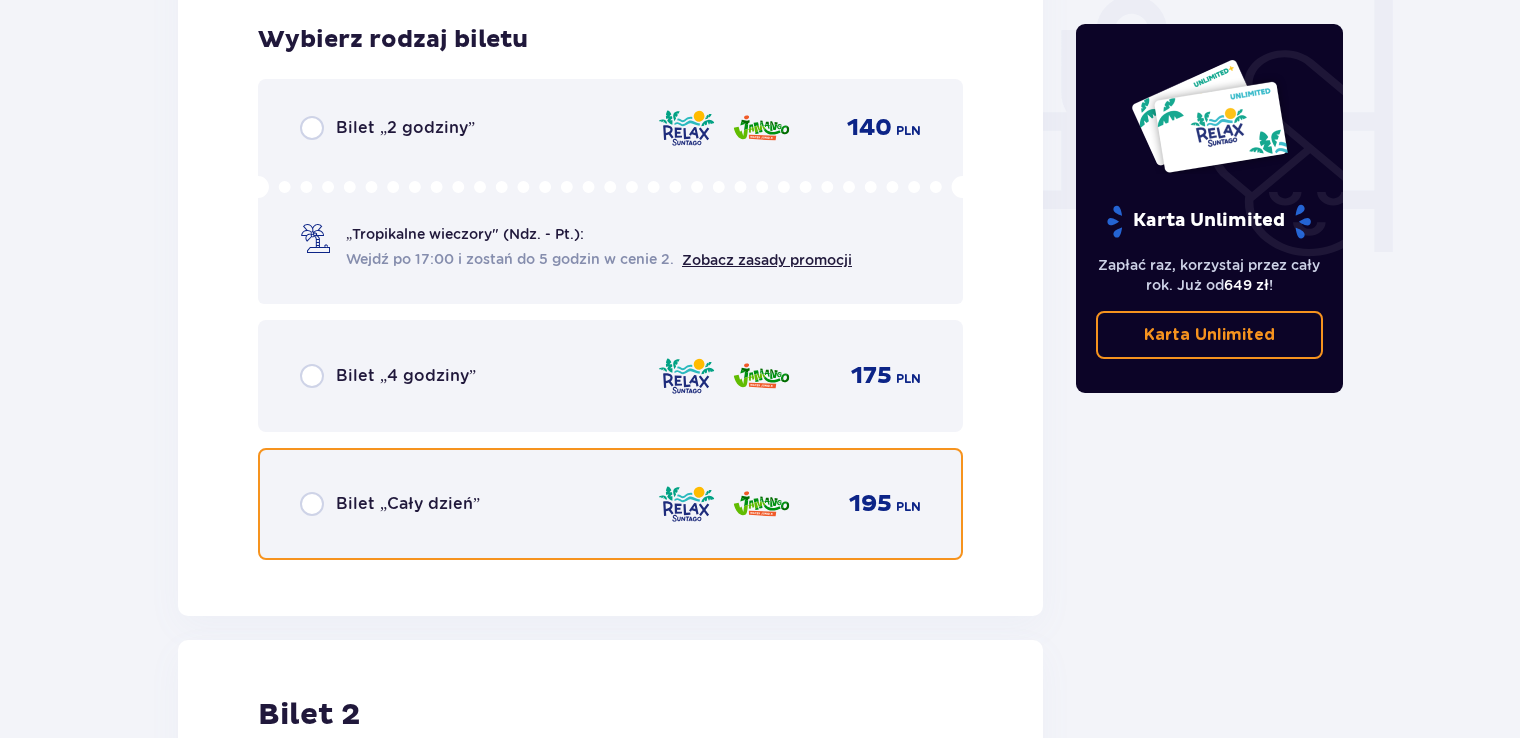 click at bounding box center (312, 504) 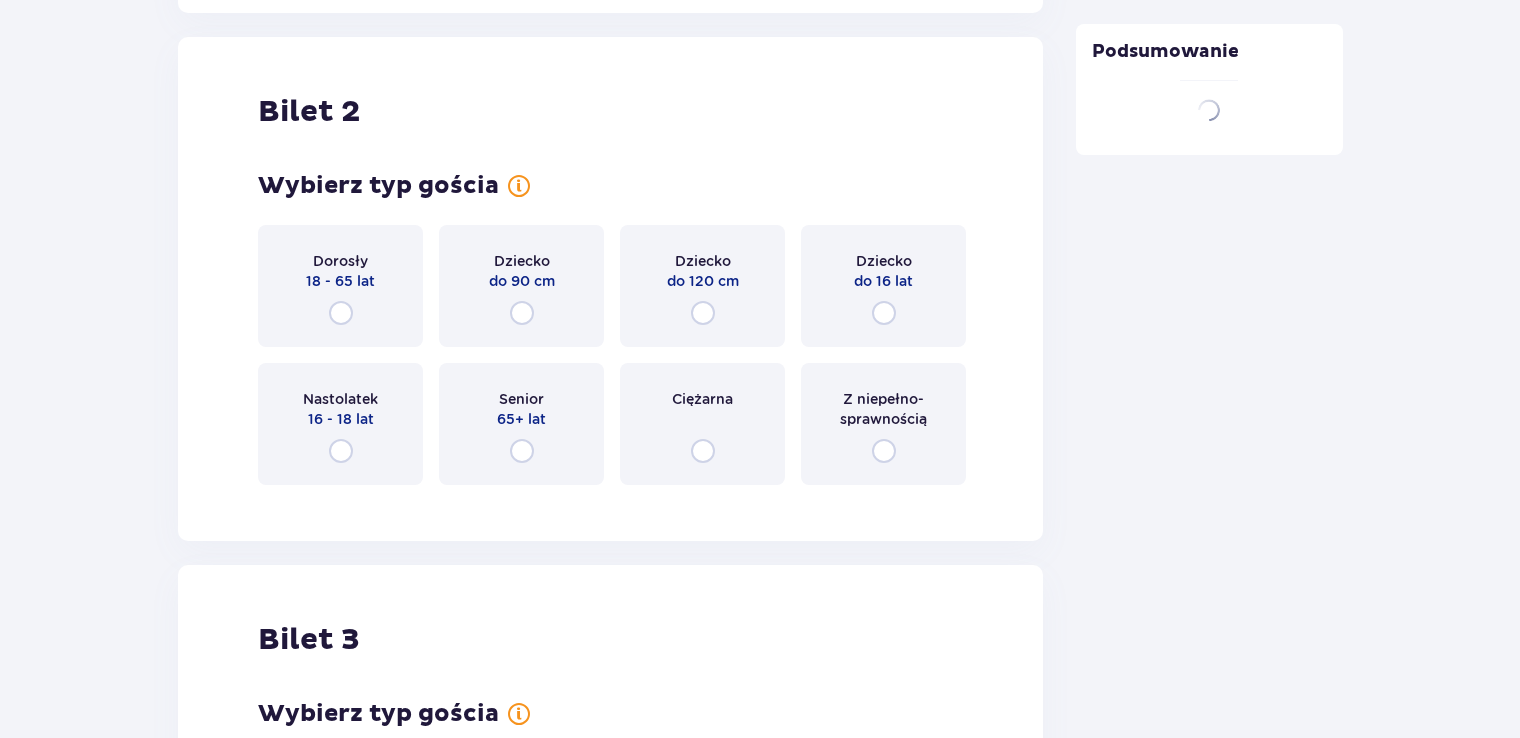 scroll, scrollTop: 2519, scrollLeft: 0, axis: vertical 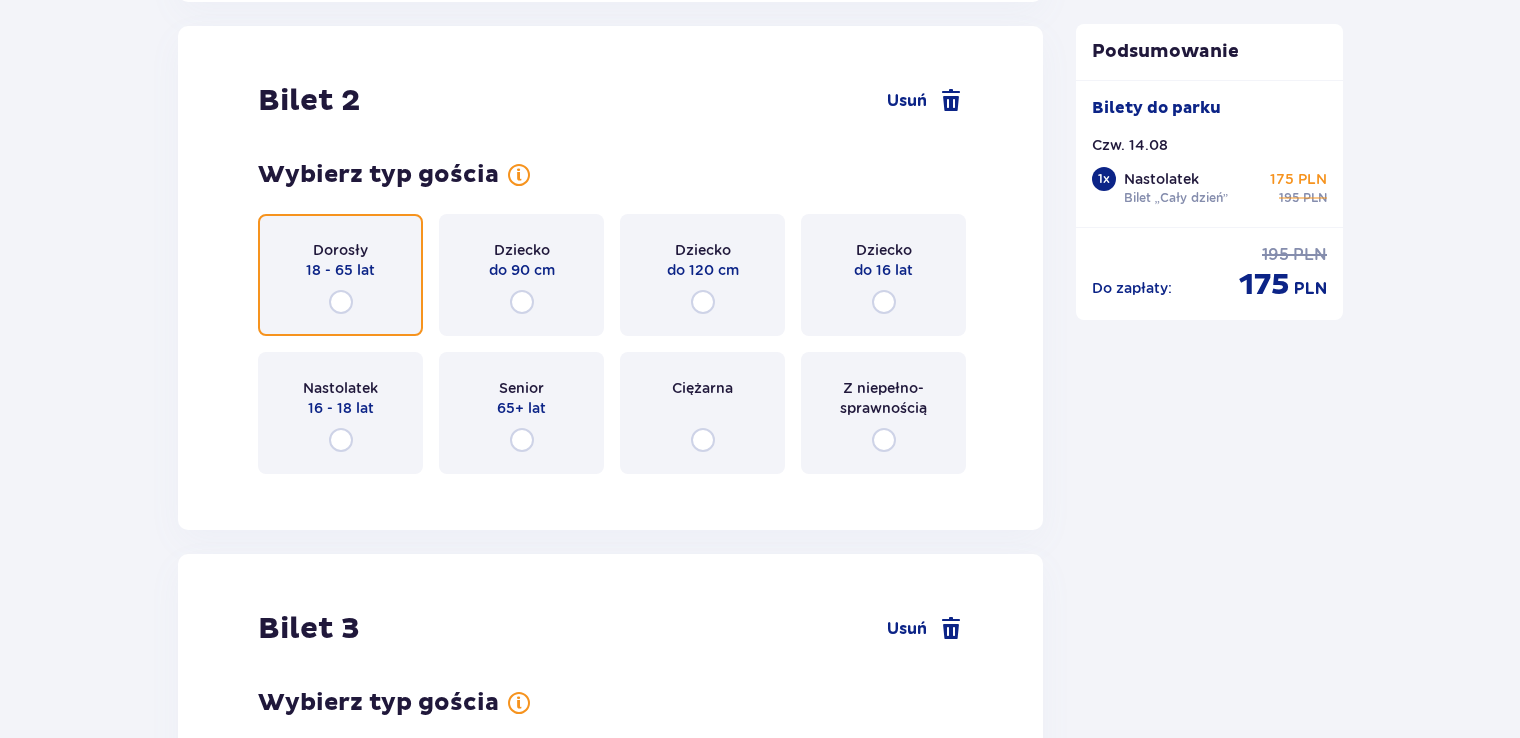 click at bounding box center [341, 302] 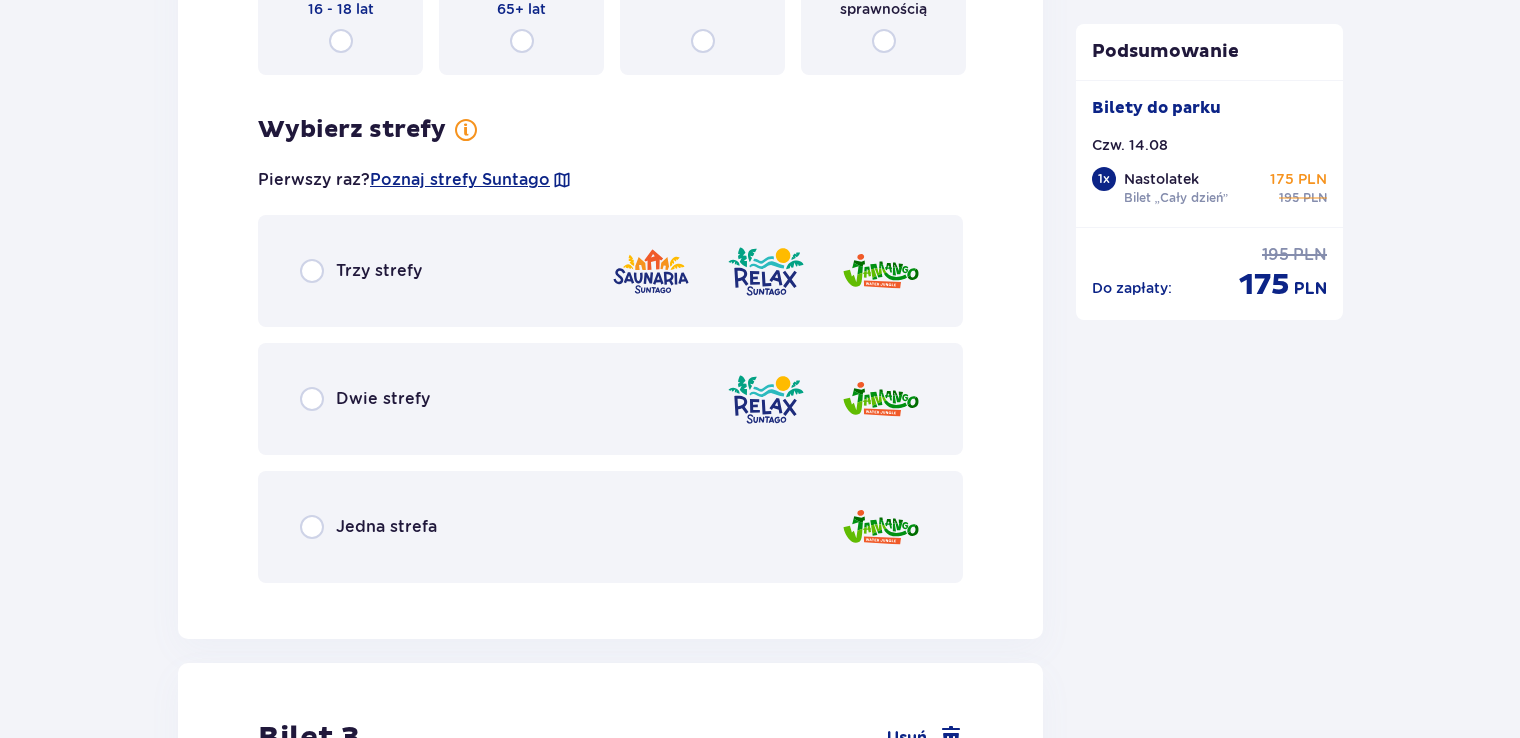 scroll, scrollTop: 3007, scrollLeft: 0, axis: vertical 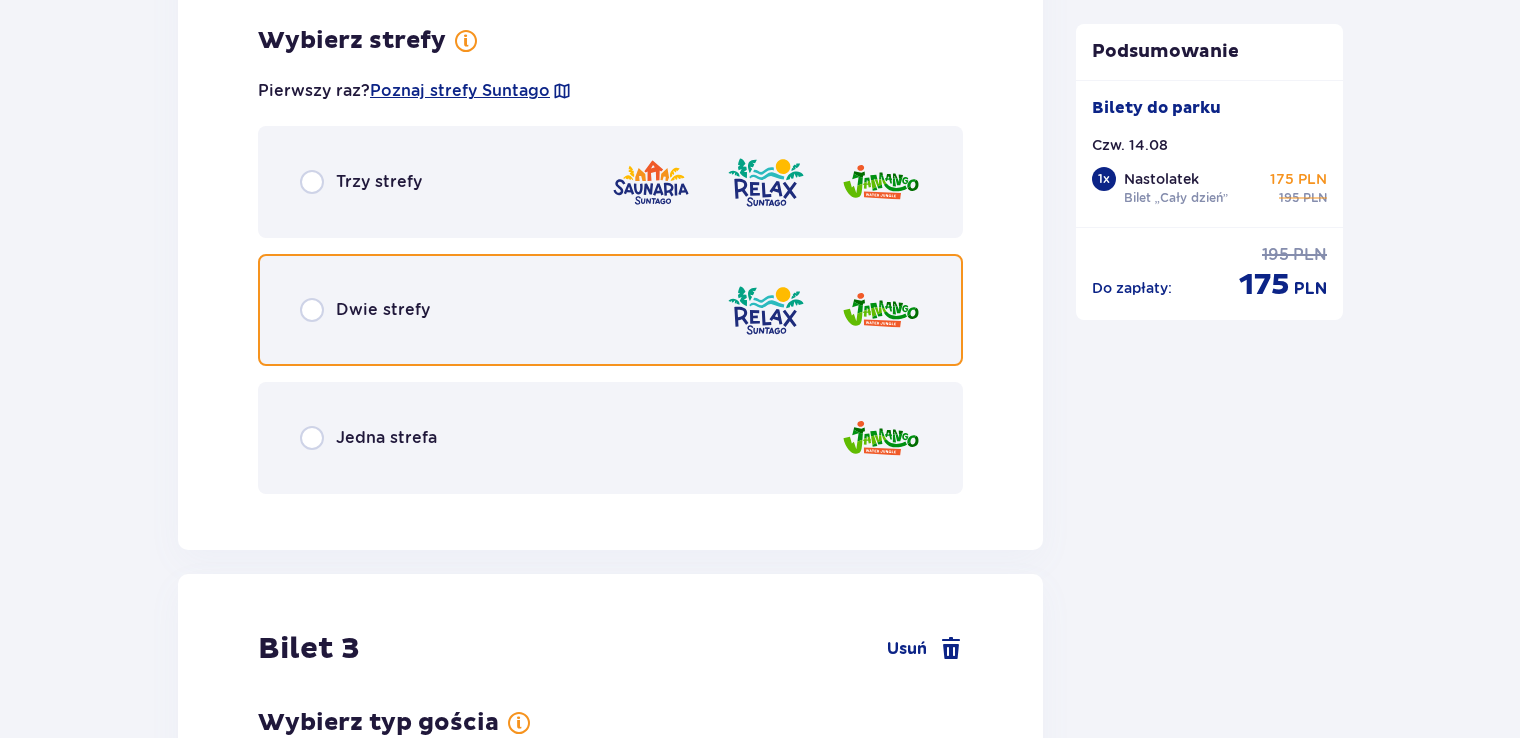 click at bounding box center [312, 310] 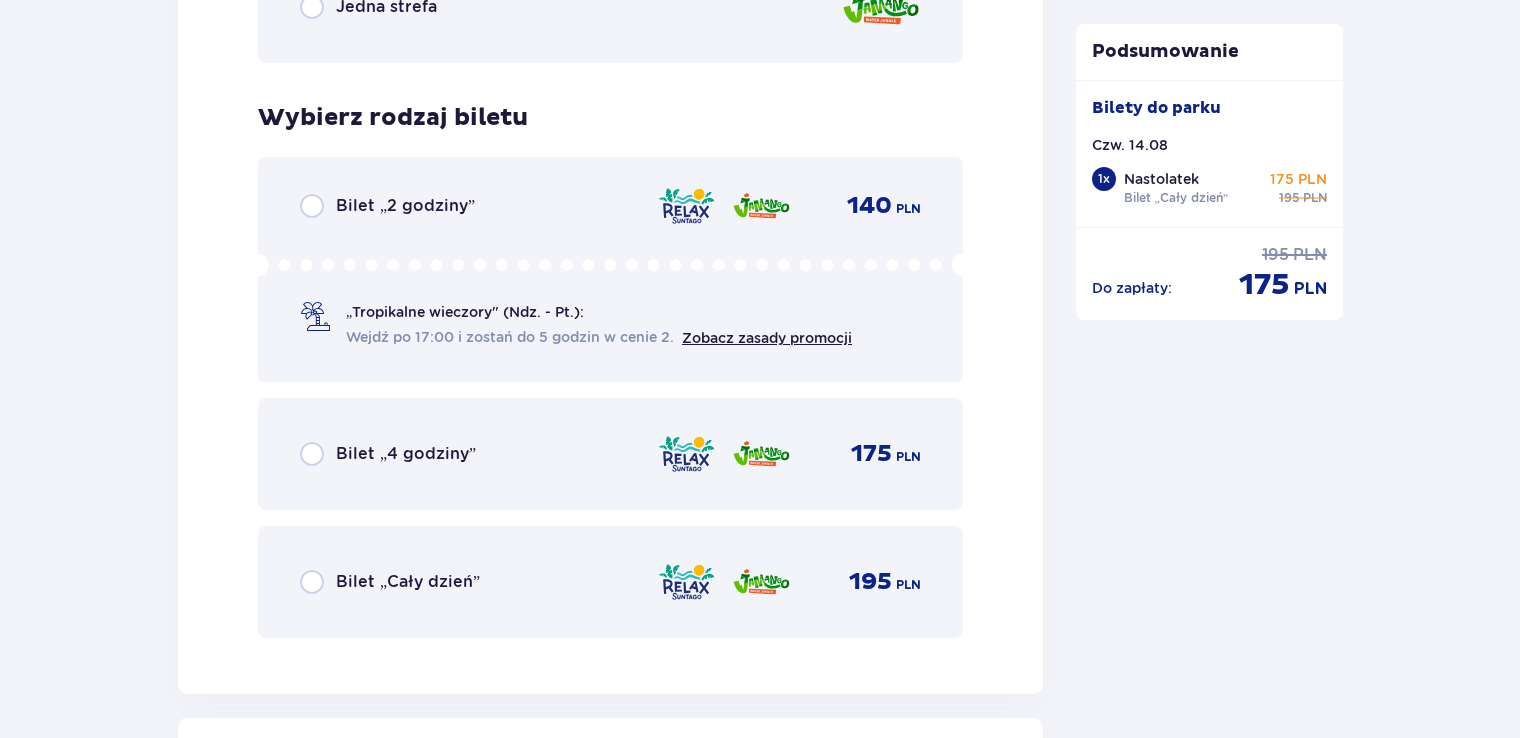 scroll, scrollTop: 3515, scrollLeft: 0, axis: vertical 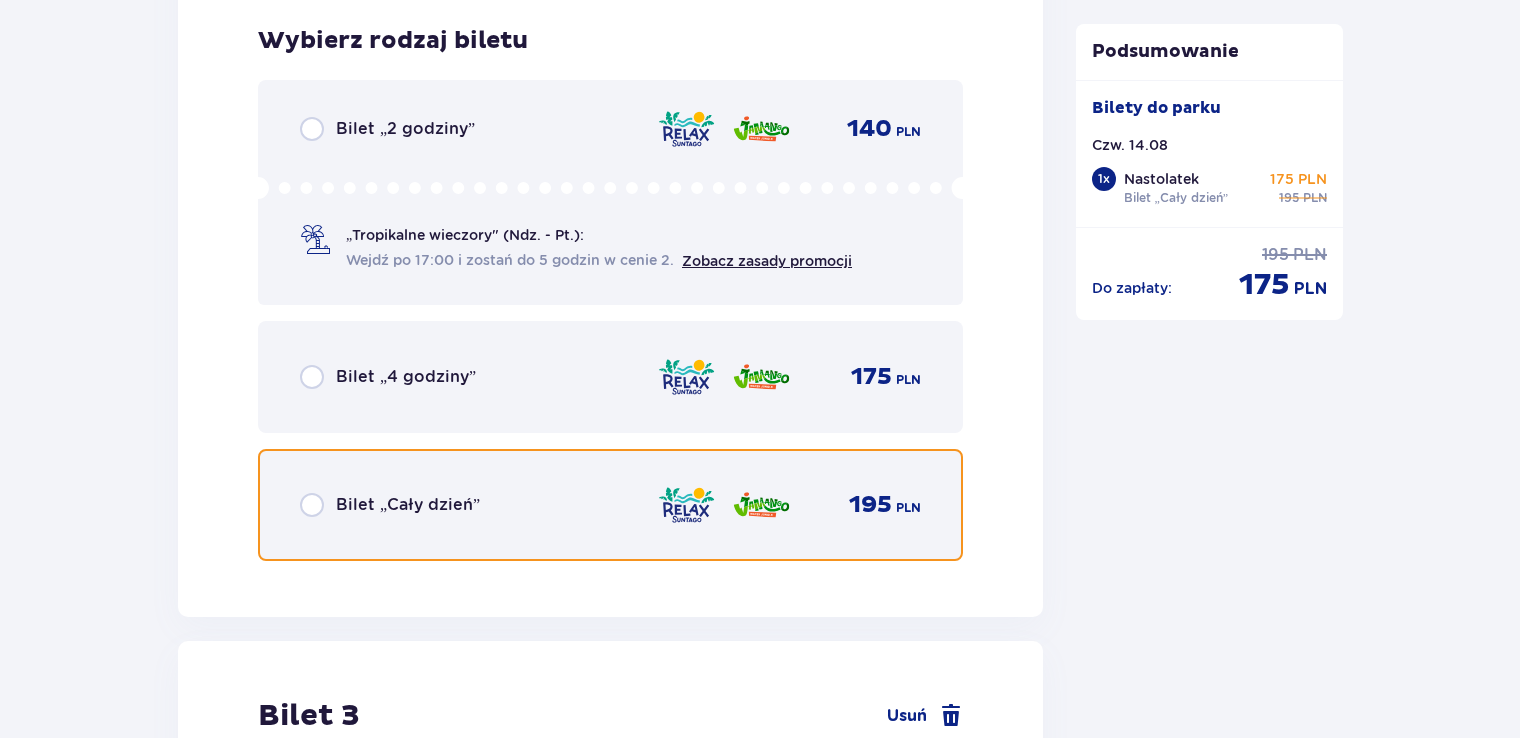 click at bounding box center [312, 505] 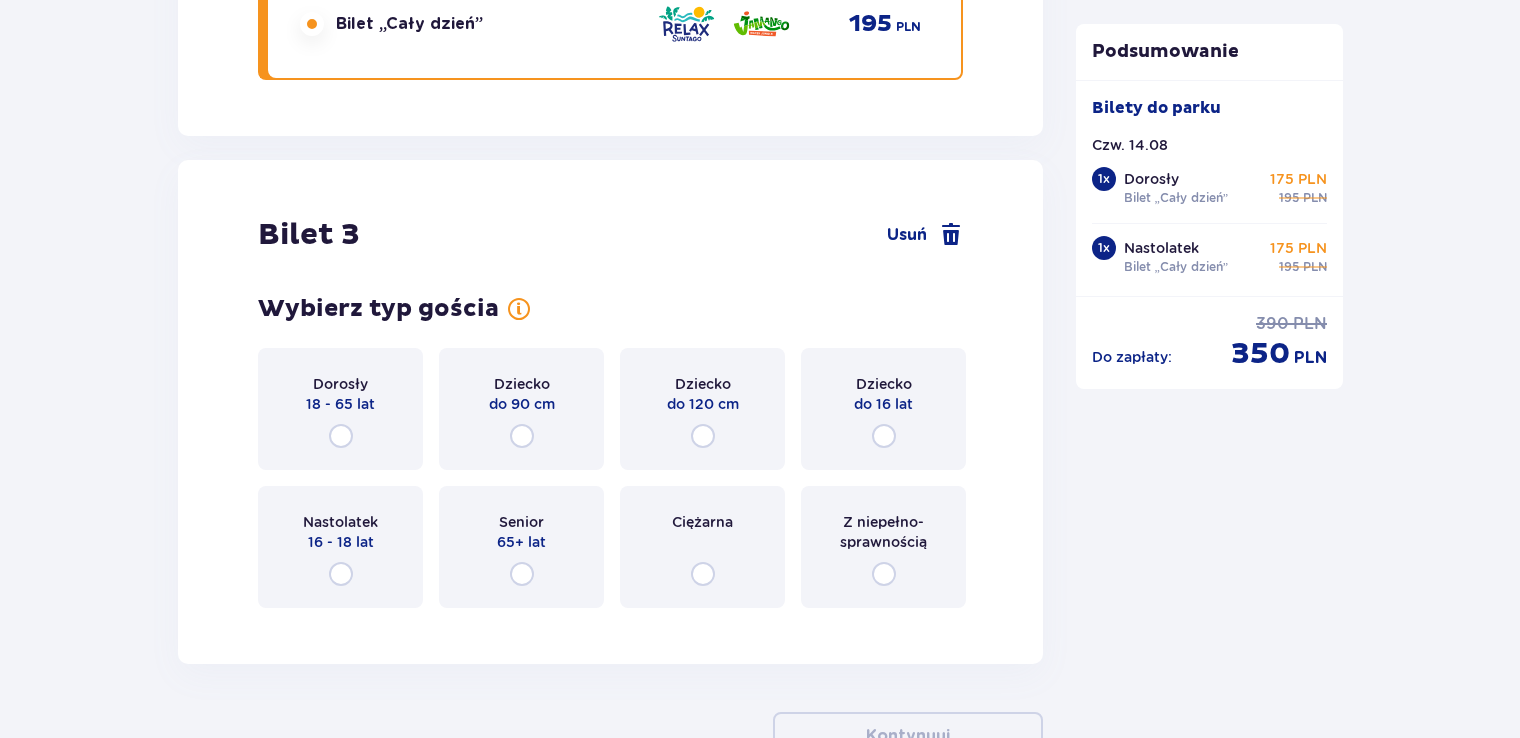 scroll, scrollTop: 4129, scrollLeft: 0, axis: vertical 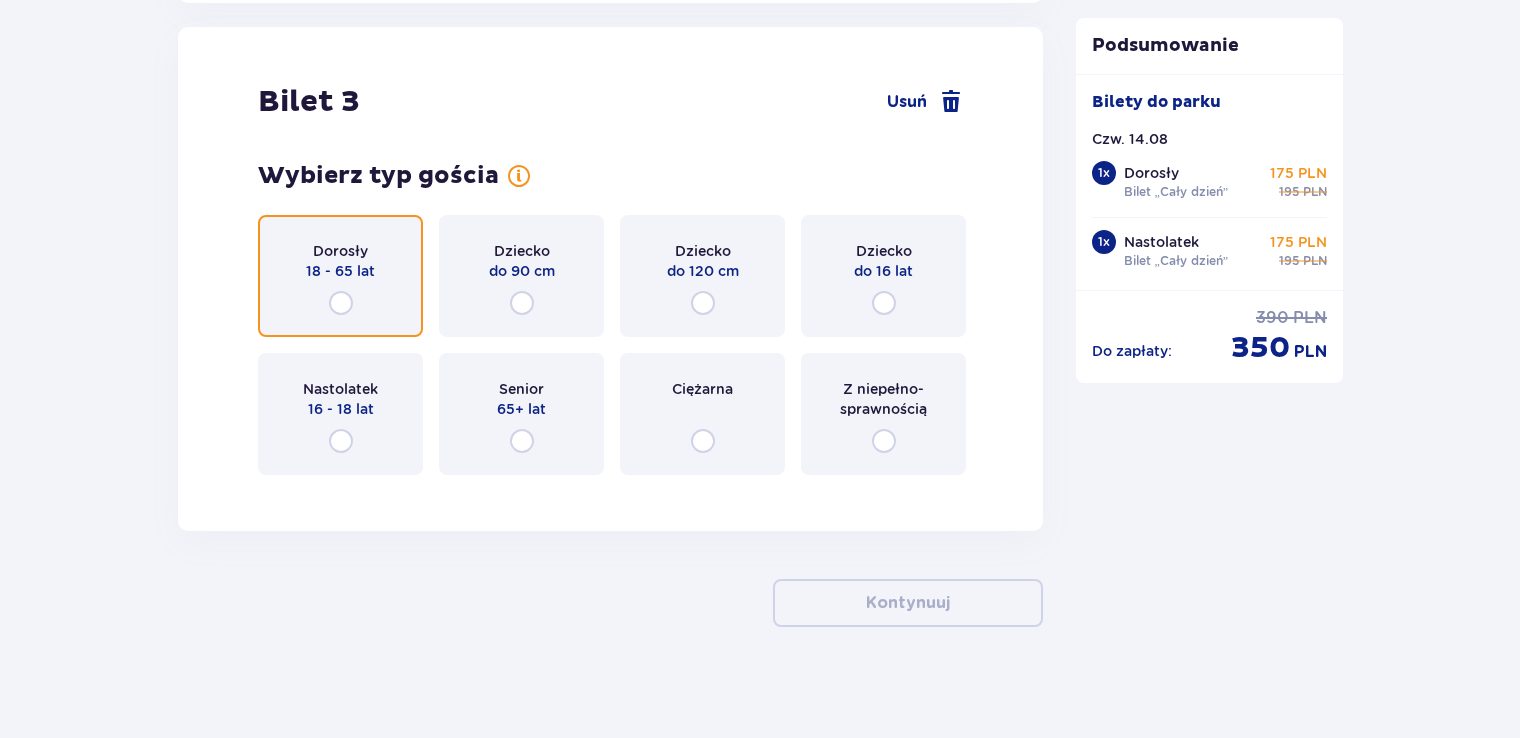 click at bounding box center [341, 303] 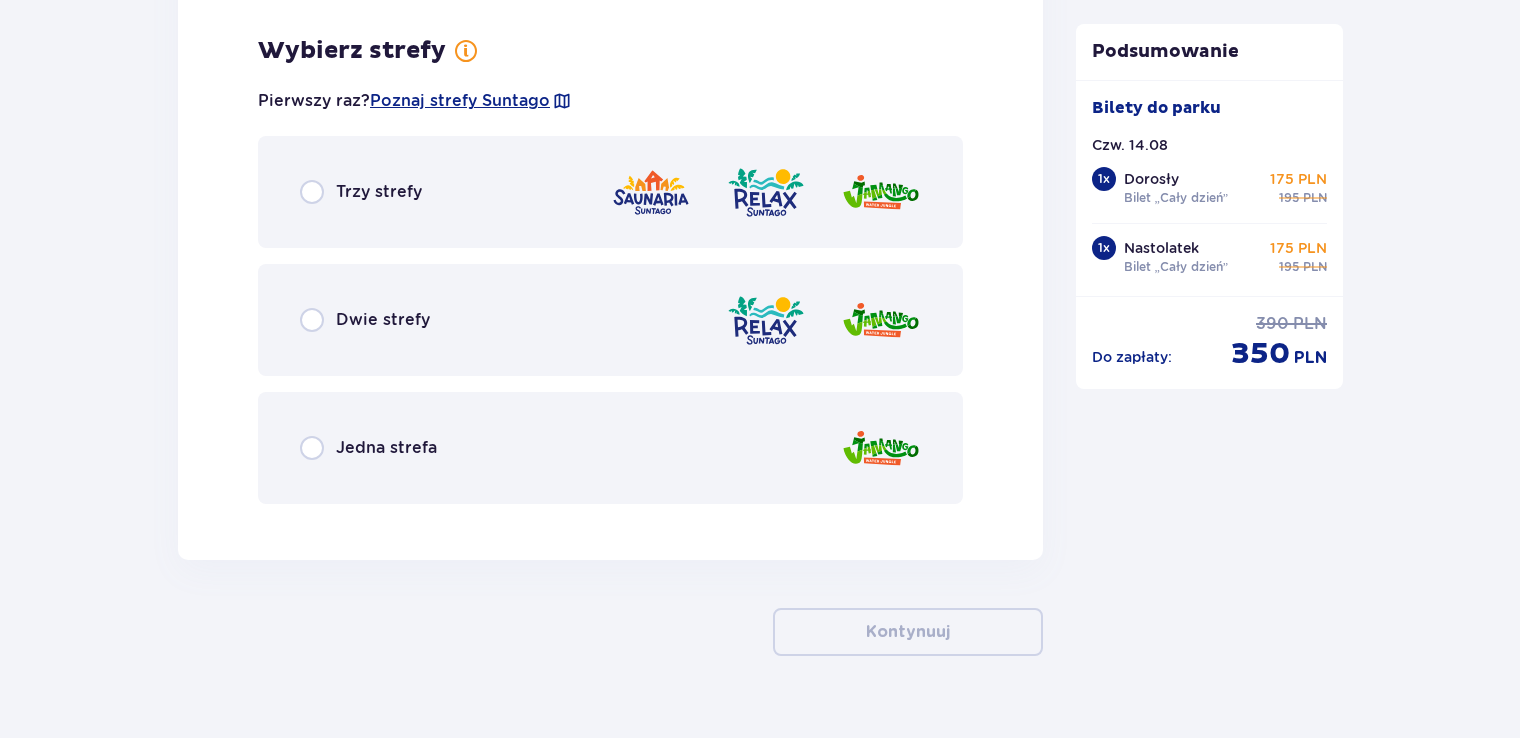 scroll, scrollTop: 4617, scrollLeft: 0, axis: vertical 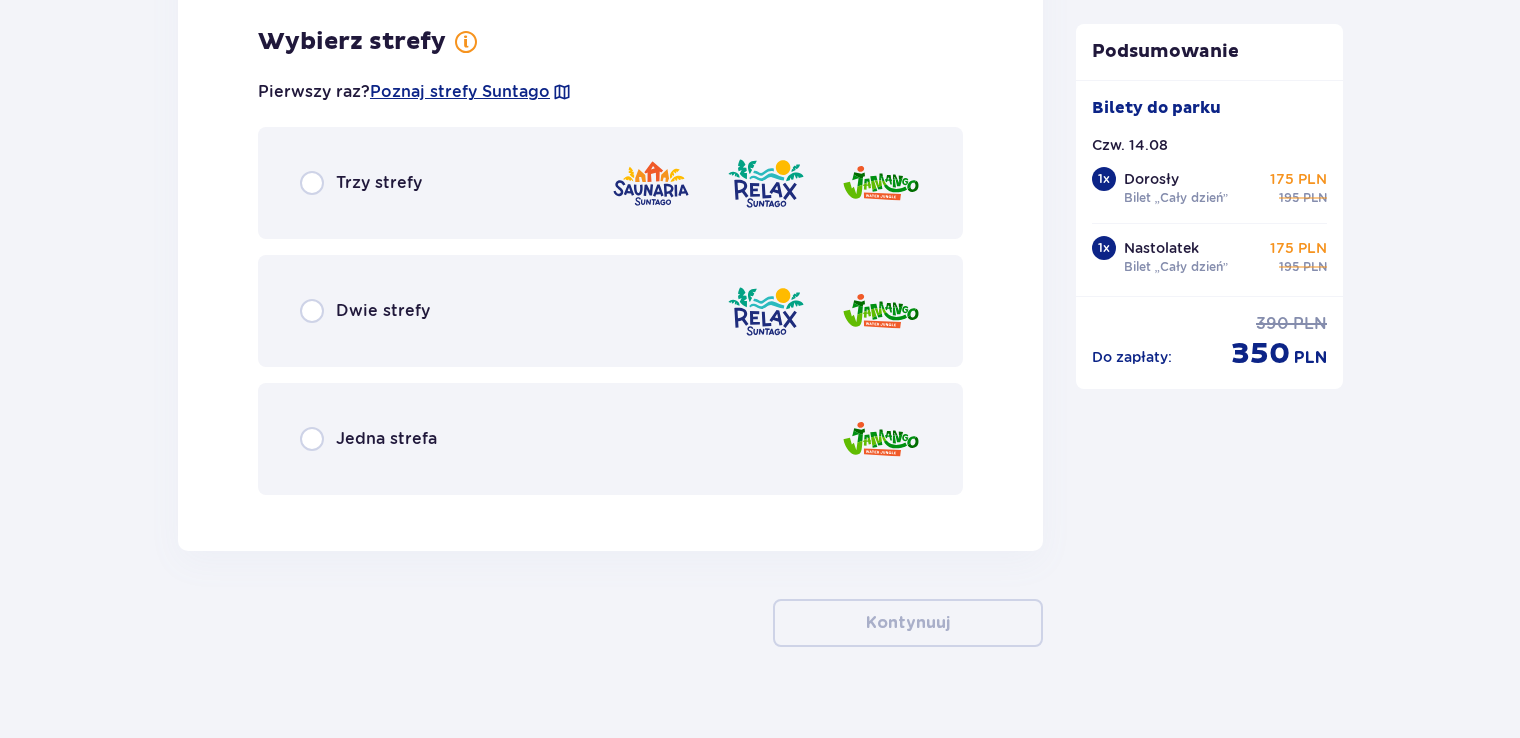 click on "Dwie strefy" at bounding box center [365, 311] 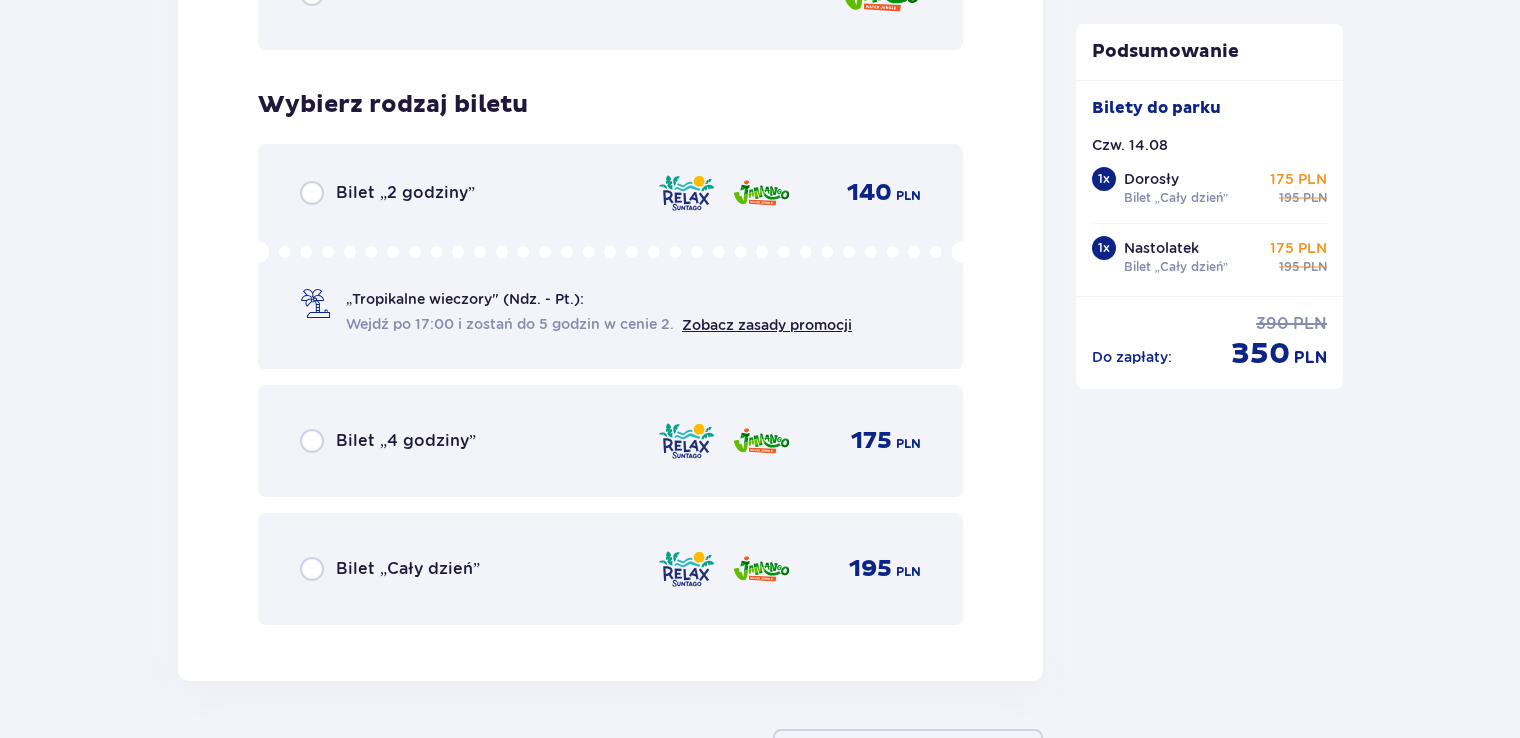 scroll, scrollTop: 5125, scrollLeft: 0, axis: vertical 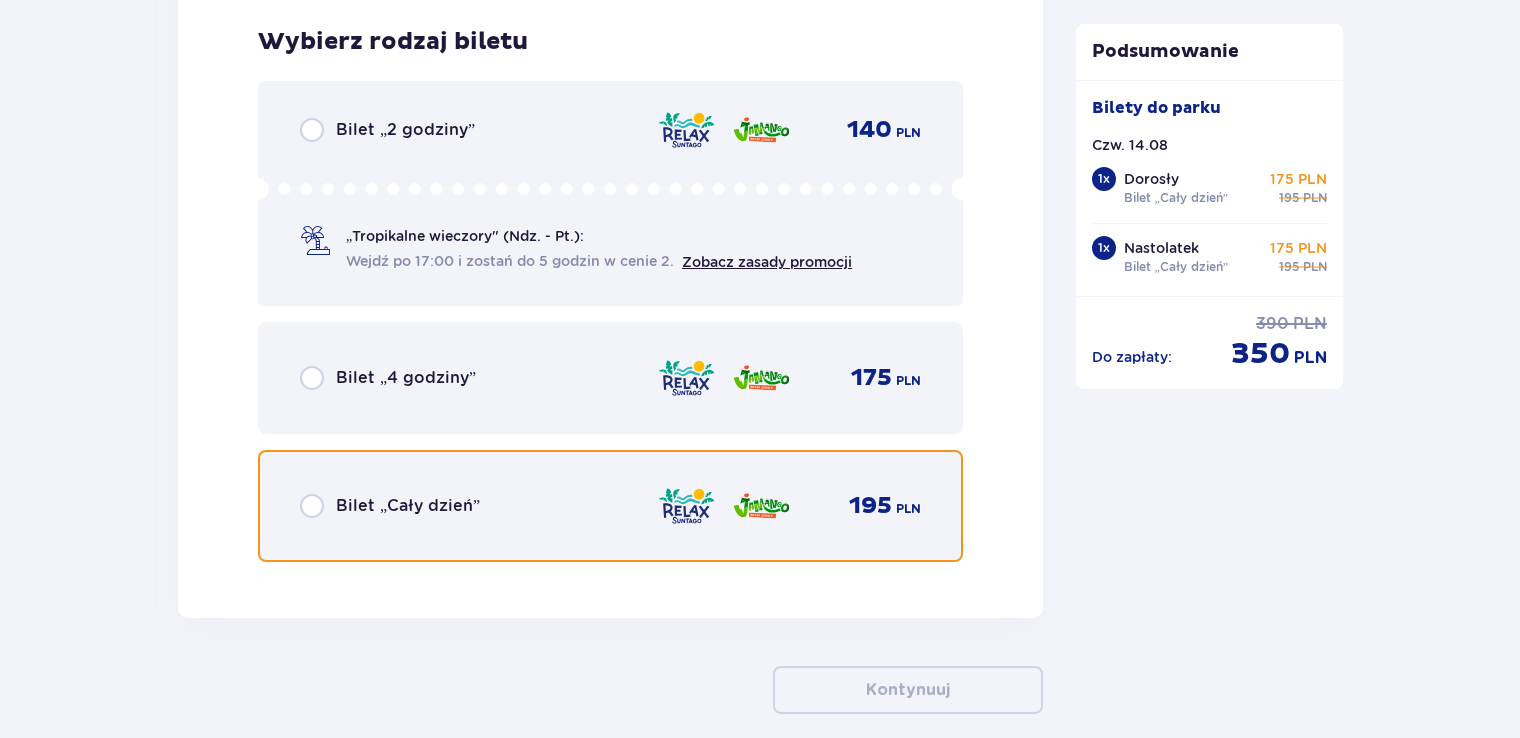 click at bounding box center (312, 506) 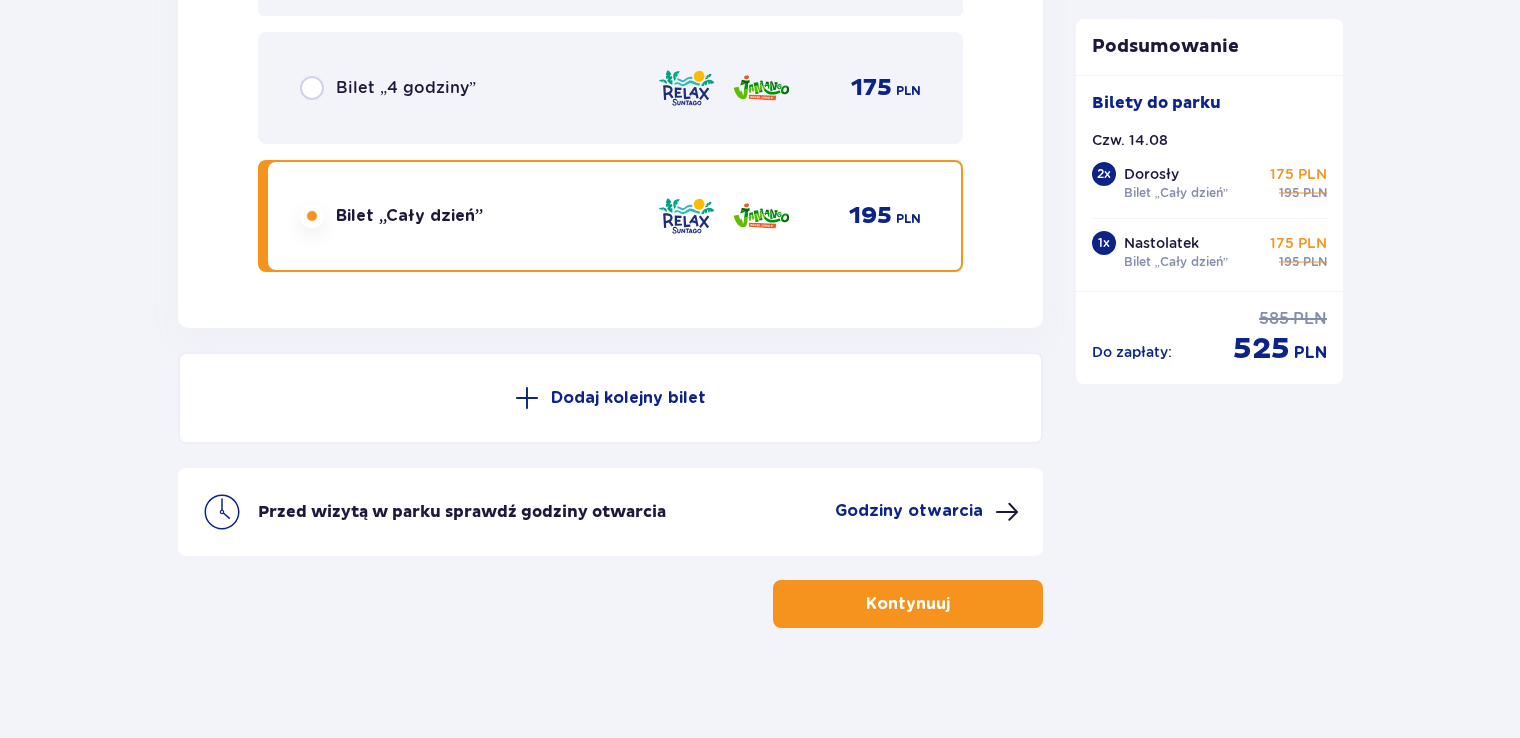 scroll, scrollTop: 5420, scrollLeft: 0, axis: vertical 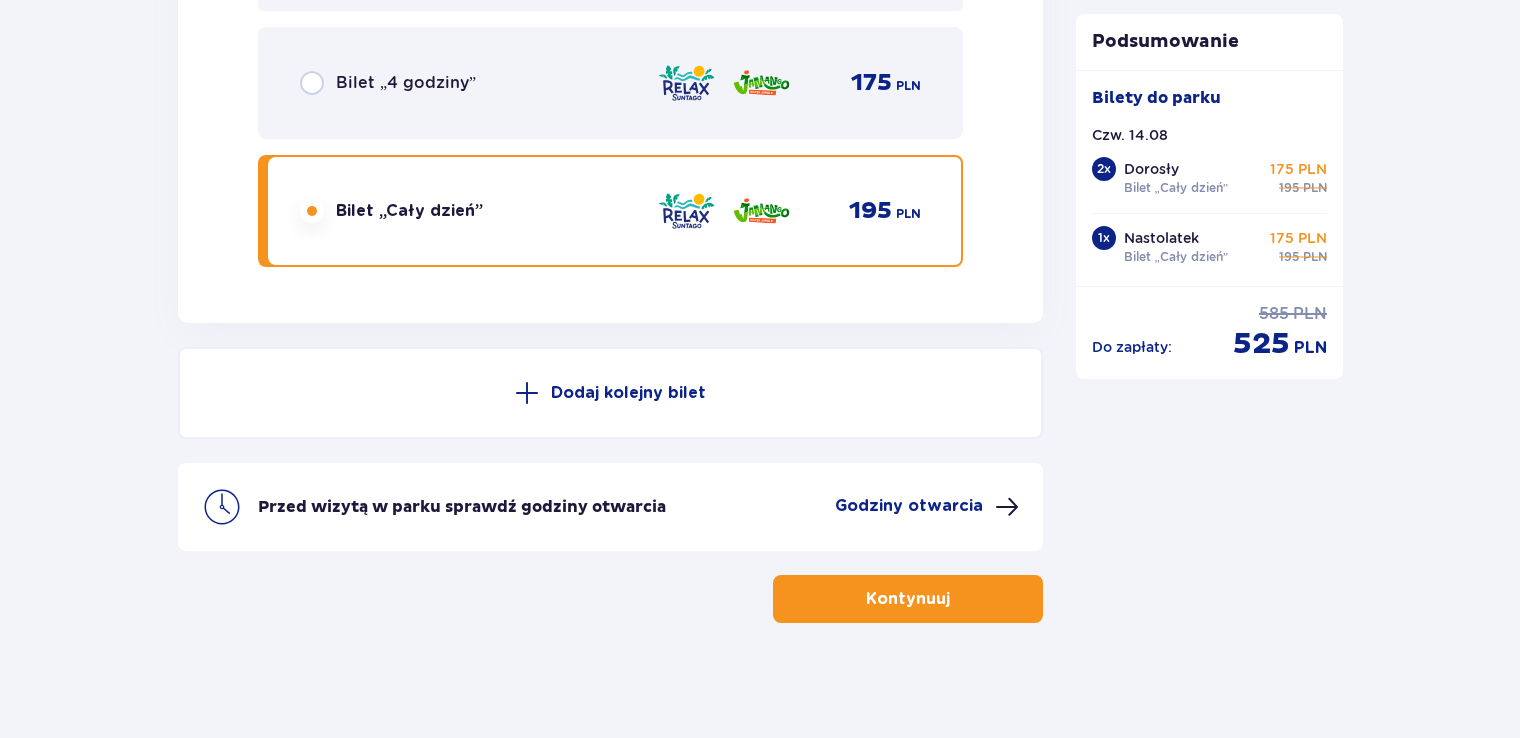 click on "Kontynuuj" at bounding box center [908, 599] 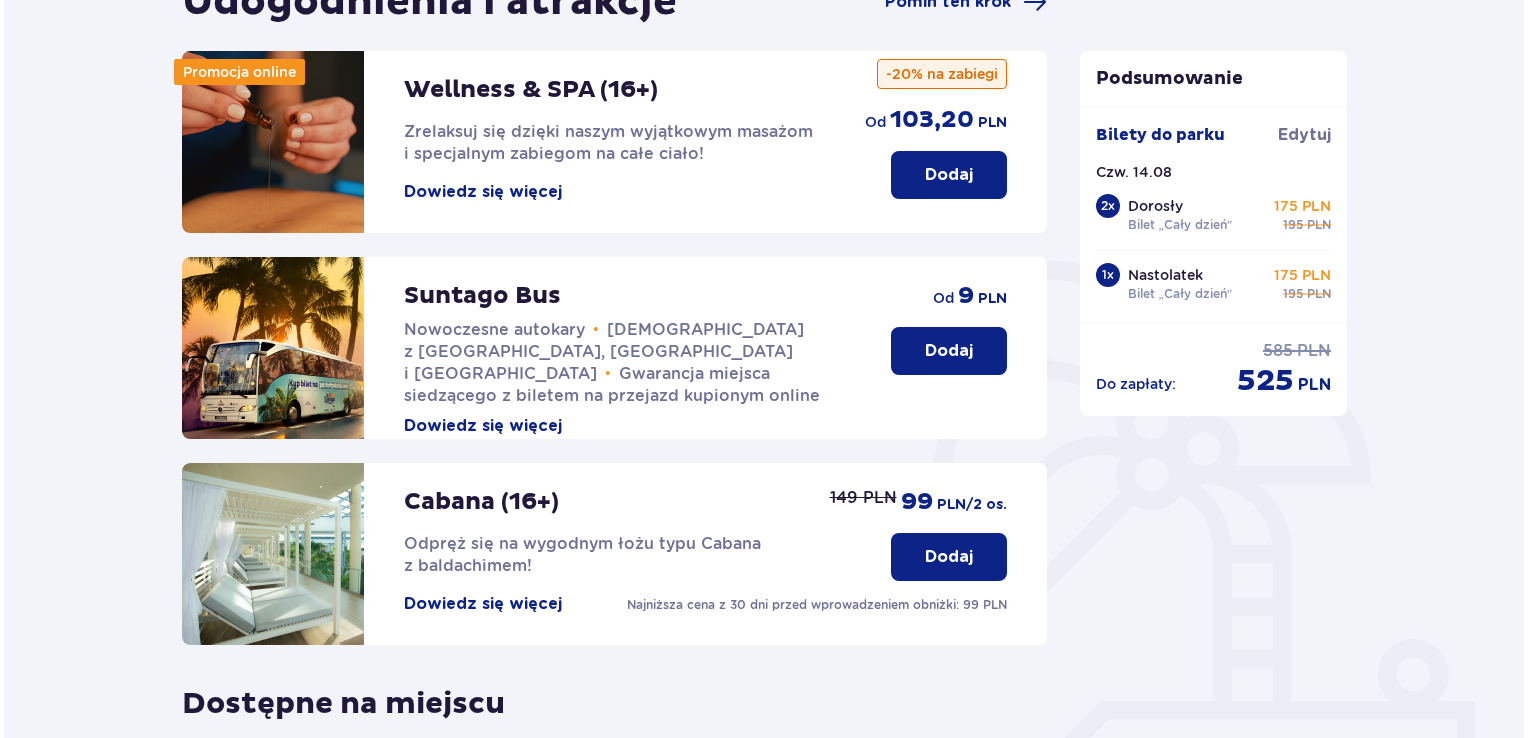 scroll, scrollTop: 280, scrollLeft: 0, axis: vertical 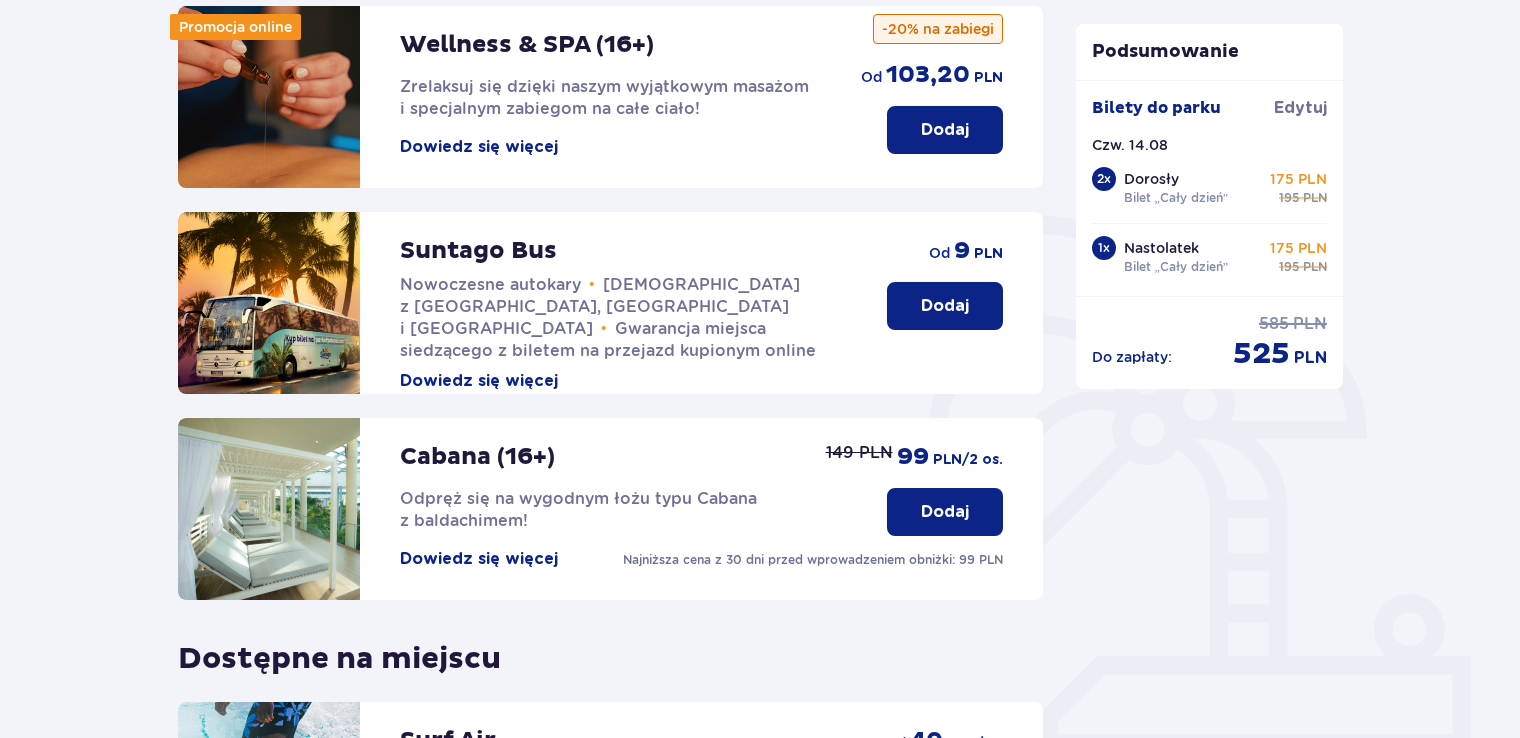 click on "Dowiedz się więcej" at bounding box center [479, 381] 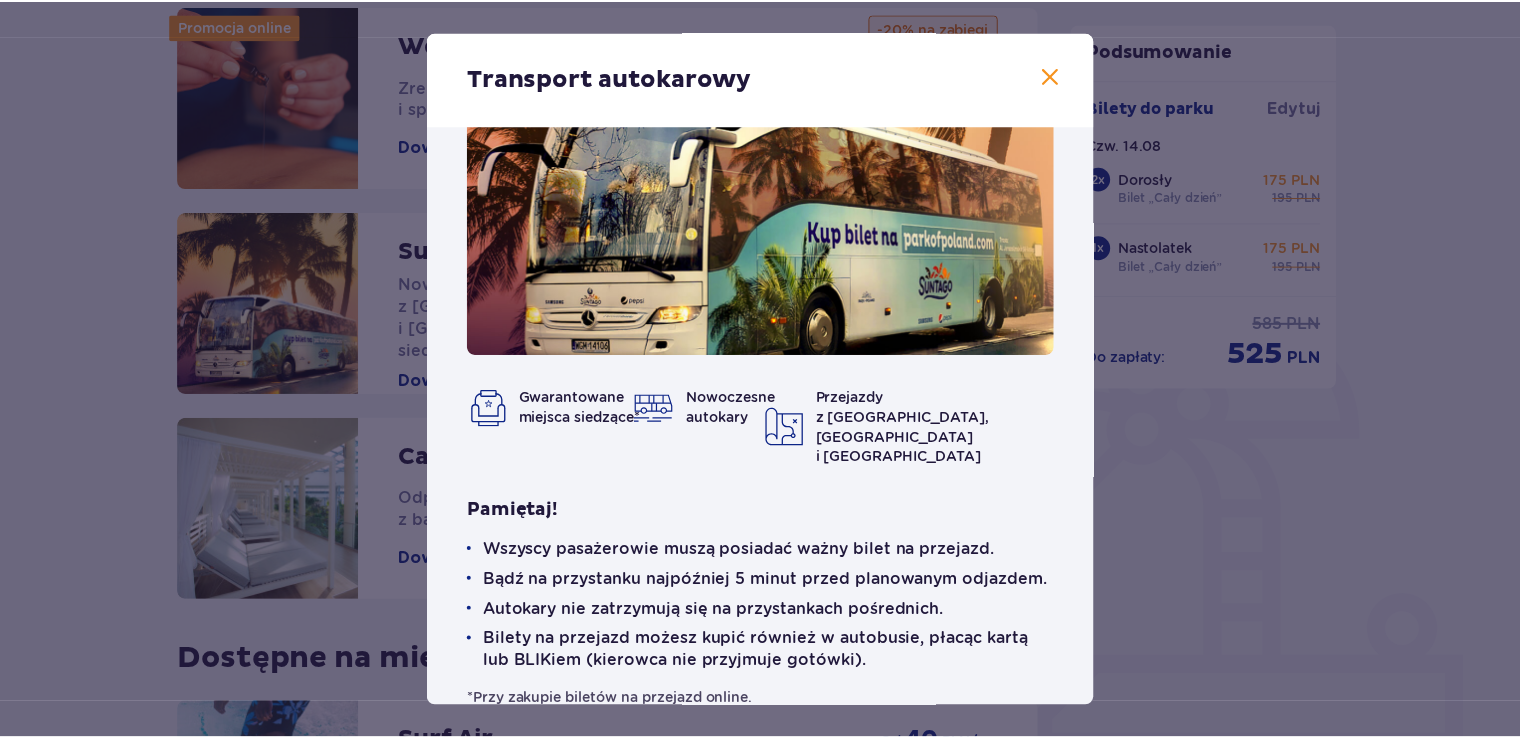 scroll, scrollTop: 0, scrollLeft: 0, axis: both 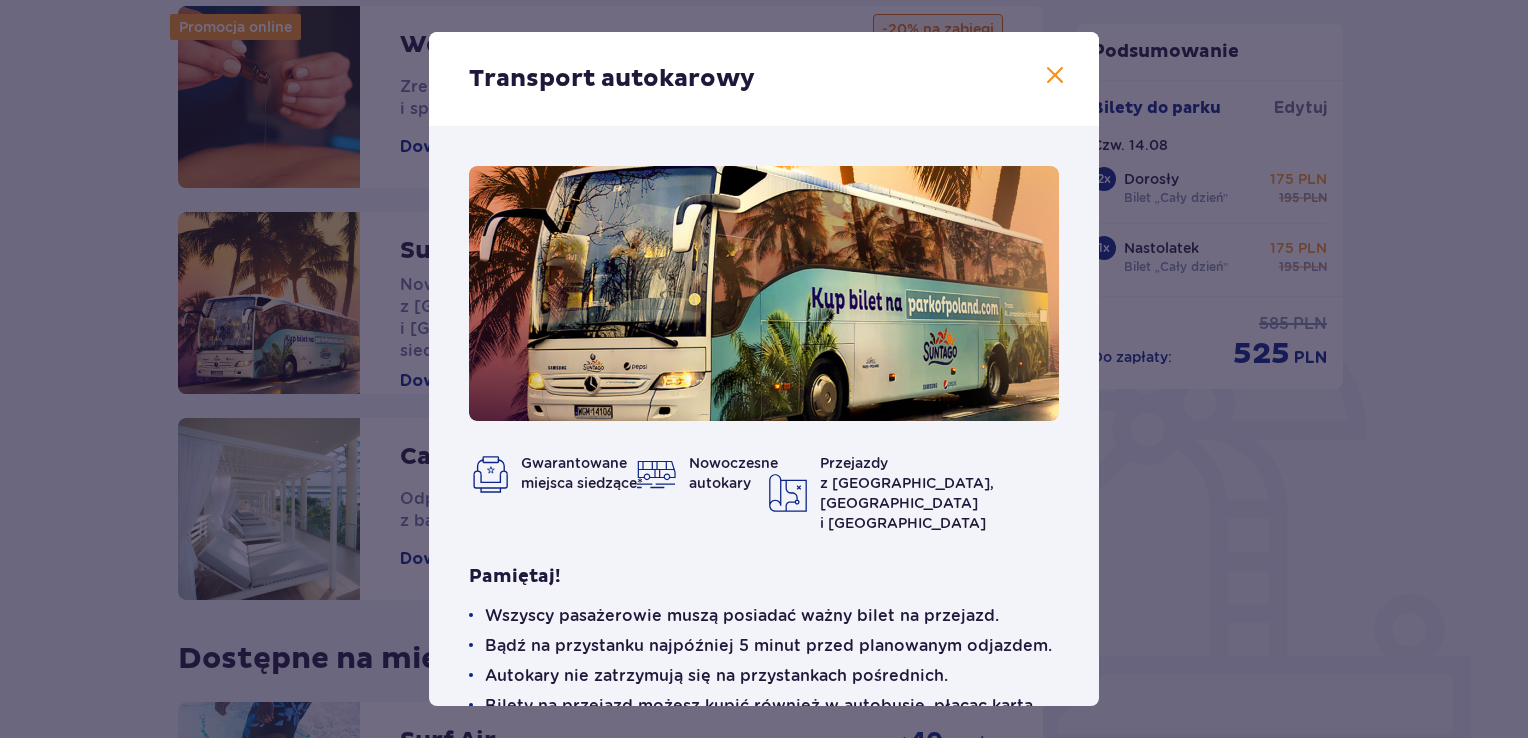 click at bounding box center [1055, 76] 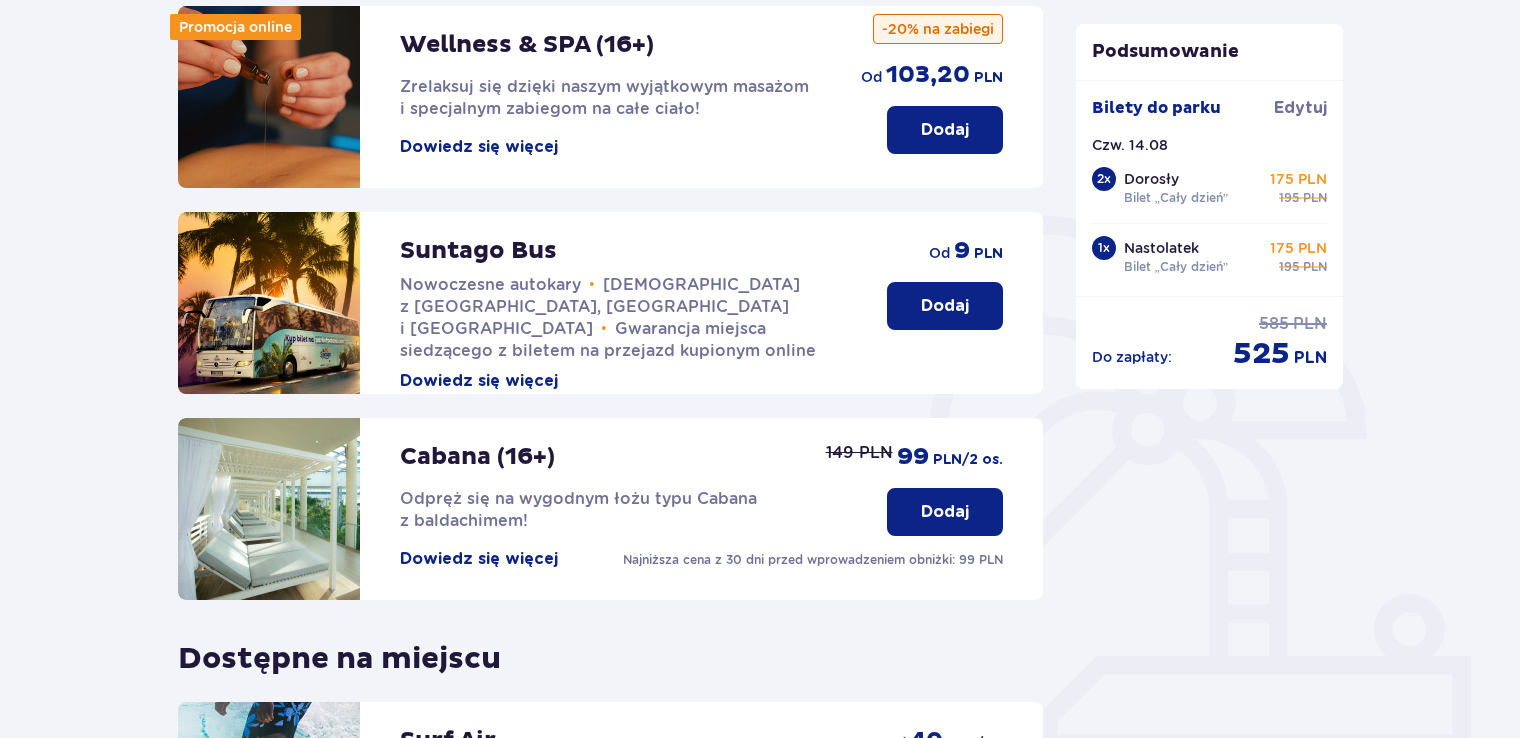 click on "Dodaj" at bounding box center [945, 306] 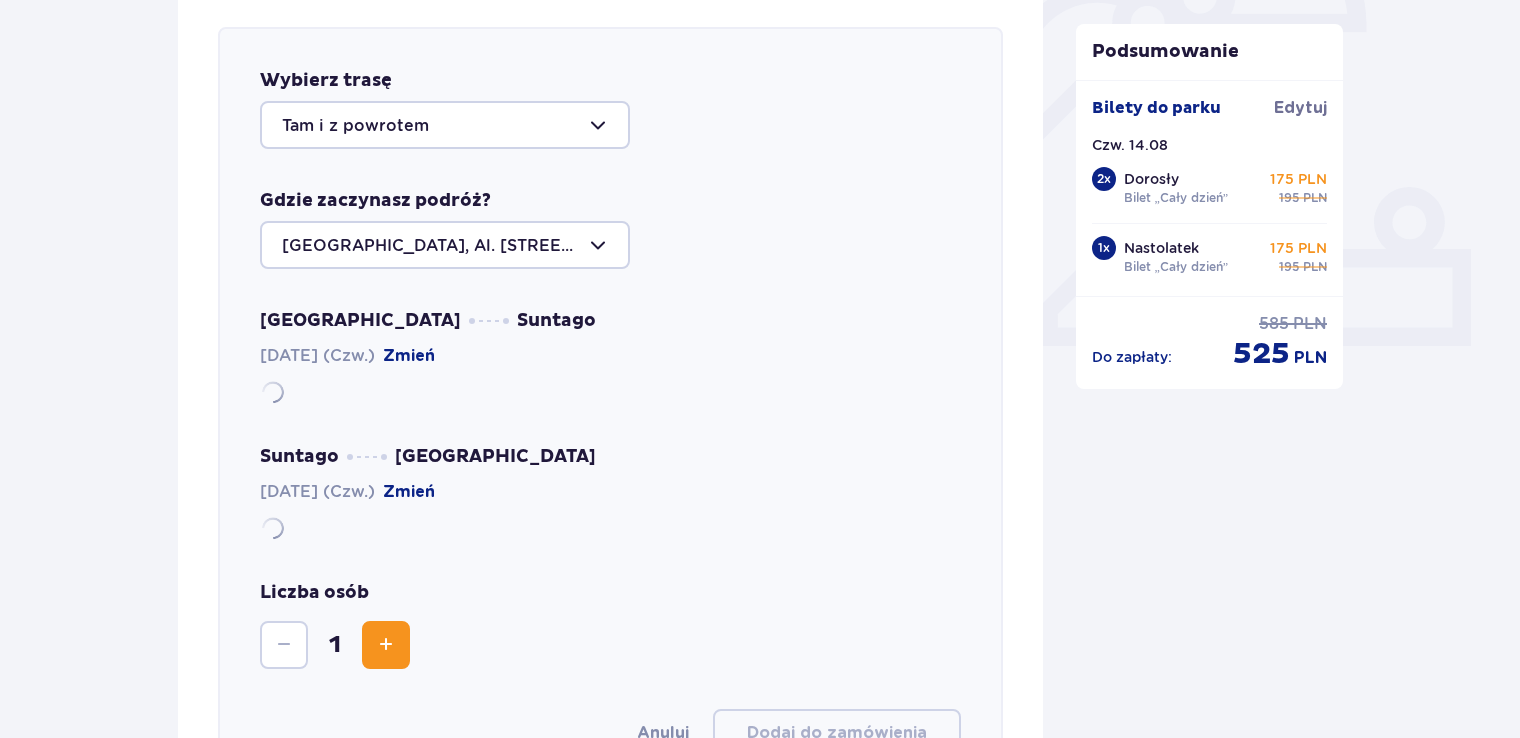 scroll, scrollTop: 690, scrollLeft: 0, axis: vertical 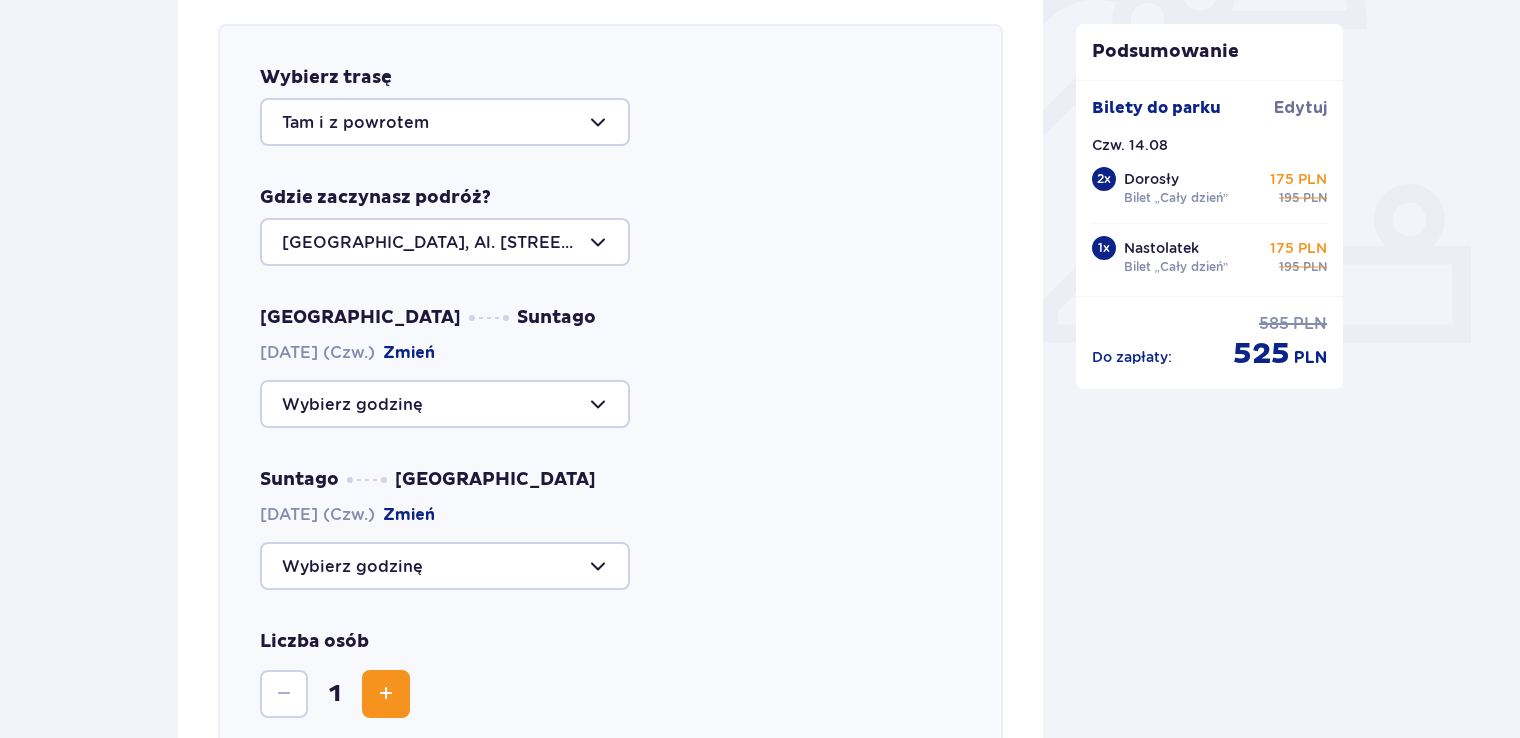 click at bounding box center (445, 404) 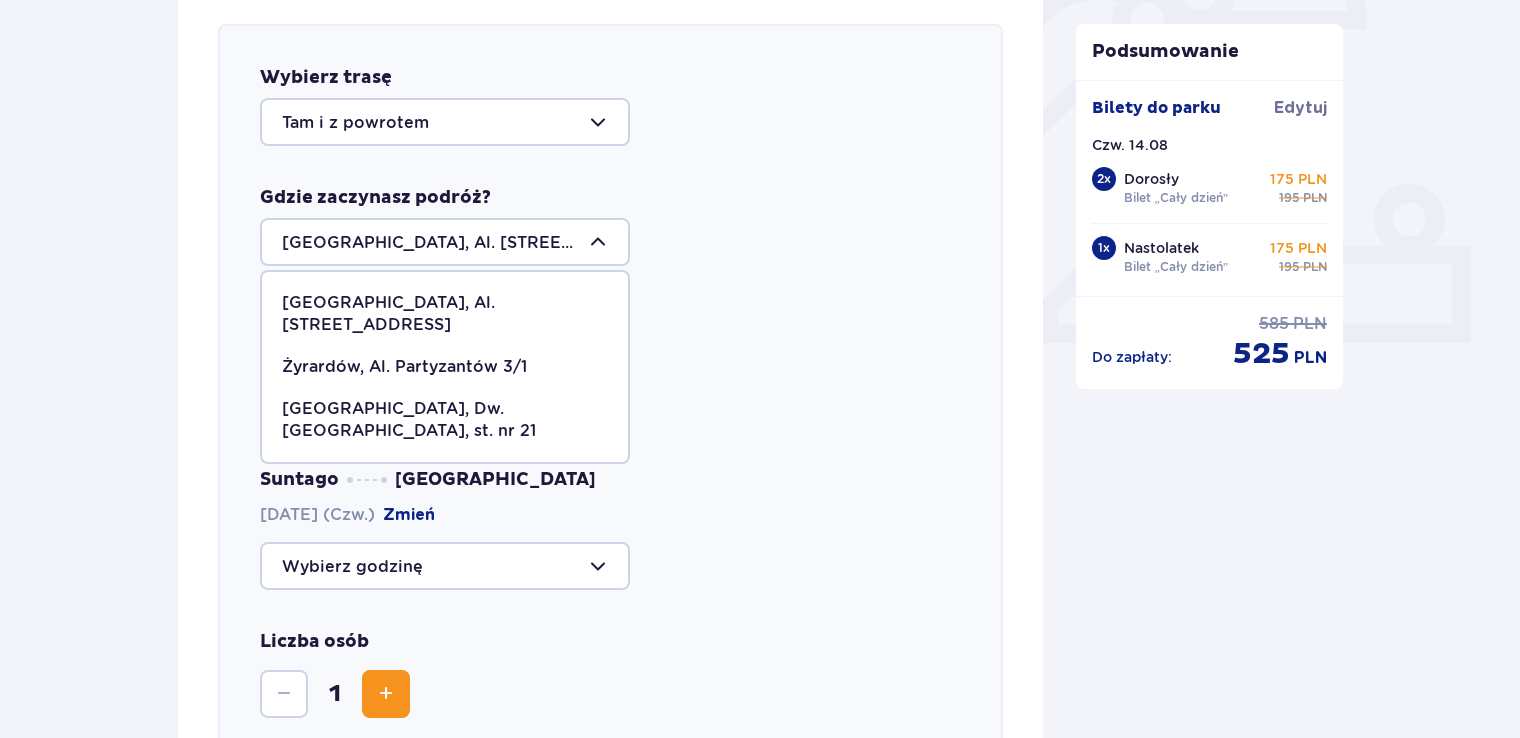 click at bounding box center (445, 242) 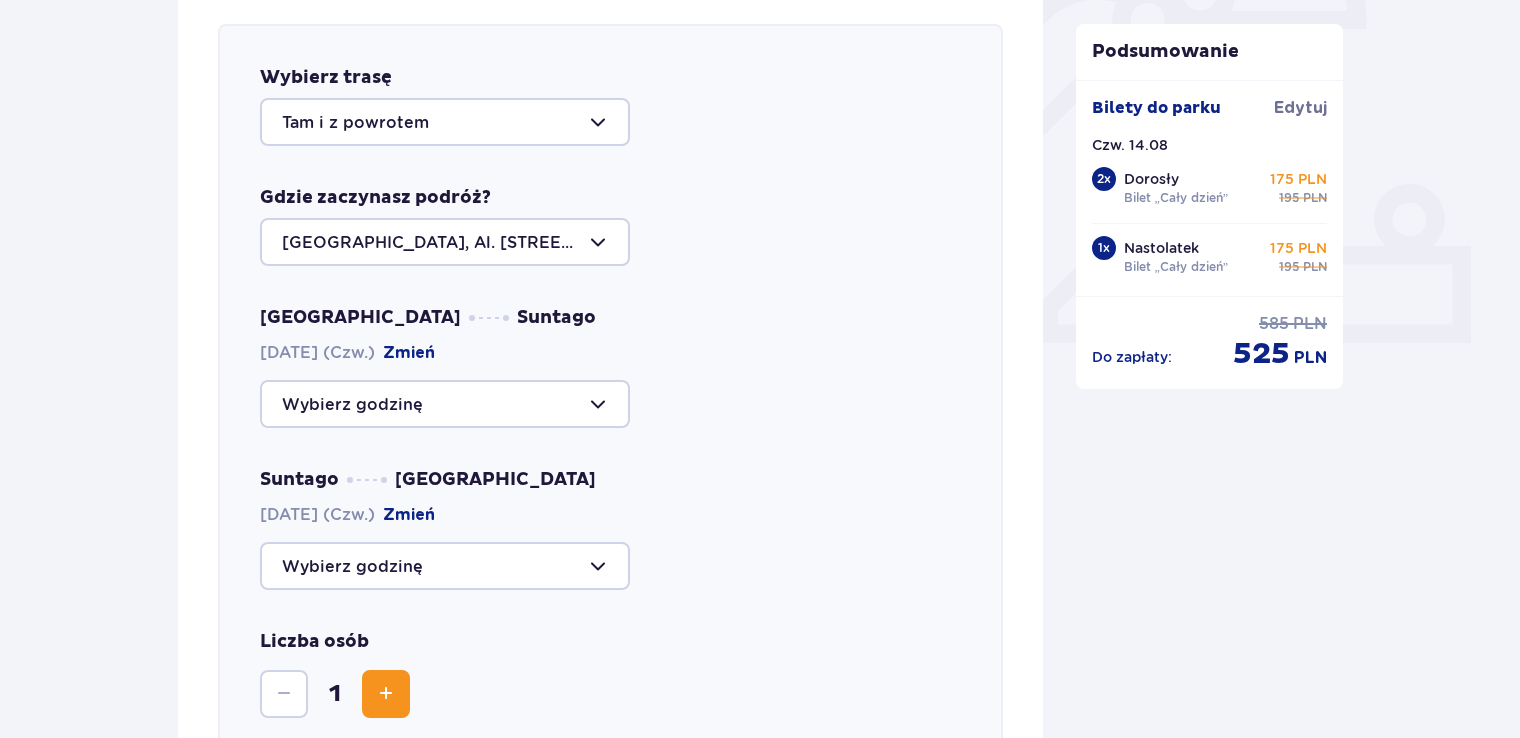 click at bounding box center [445, 242] 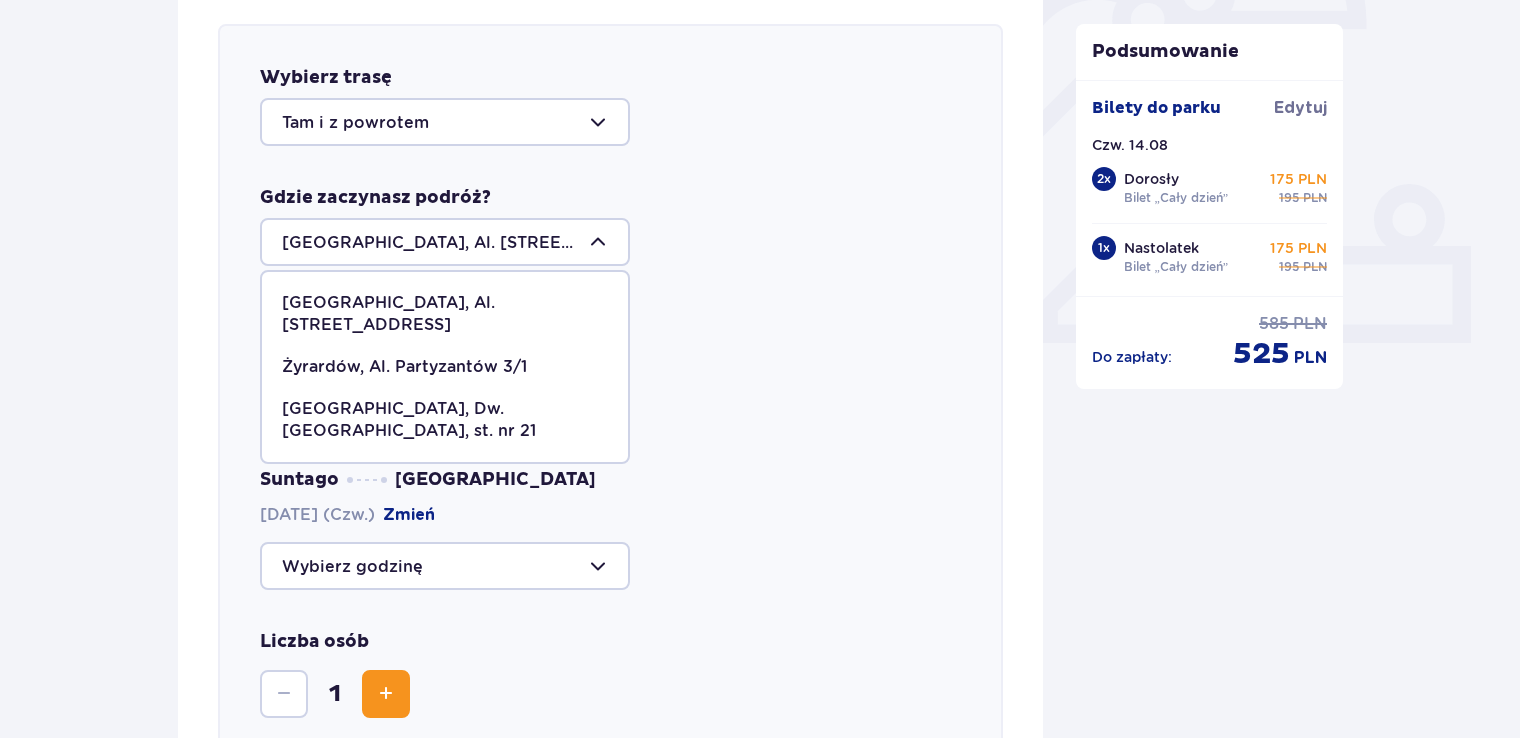 click at bounding box center (445, 242) 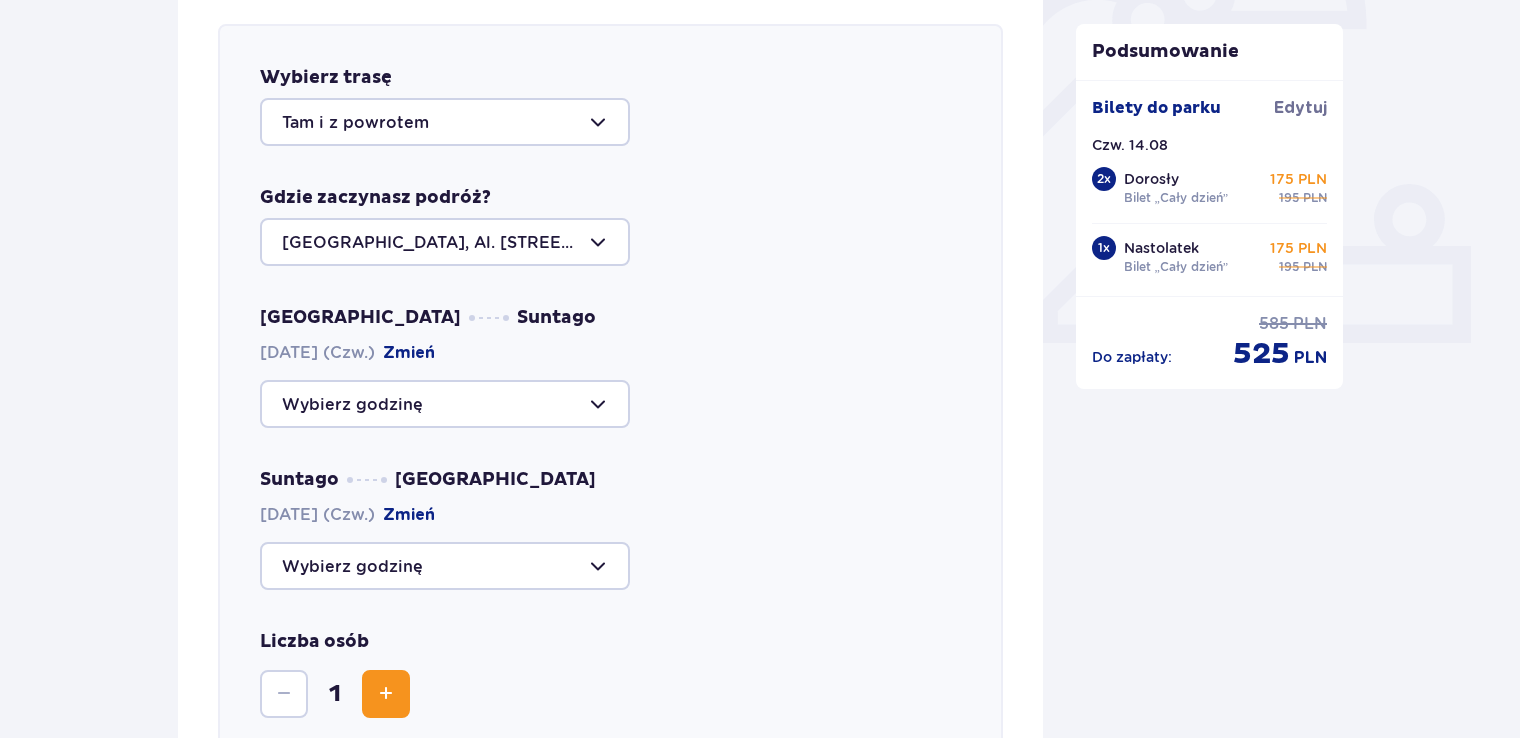 click at bounding box center (445, 404) 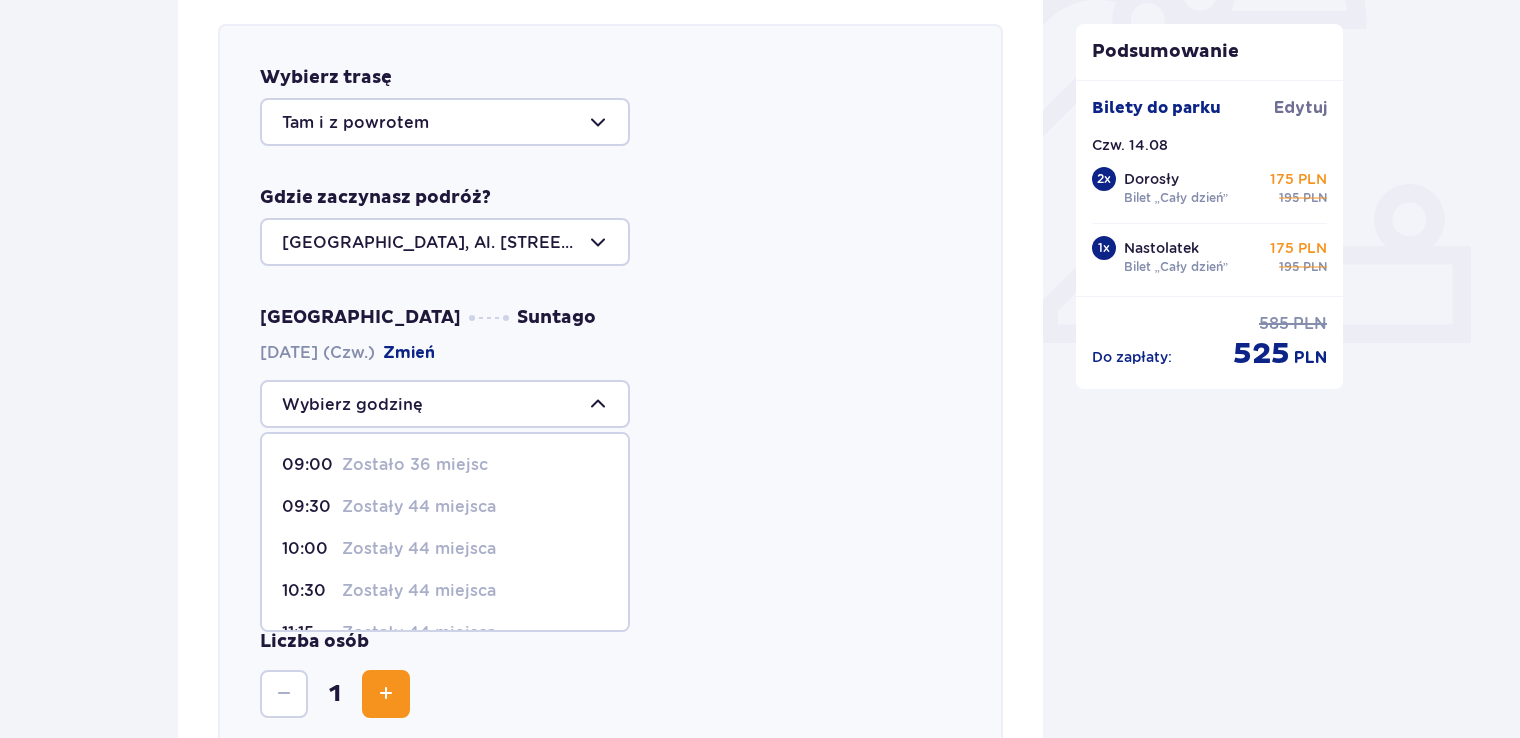 click on "Zostało 36 miejsc" at bounding box center (415, 465) 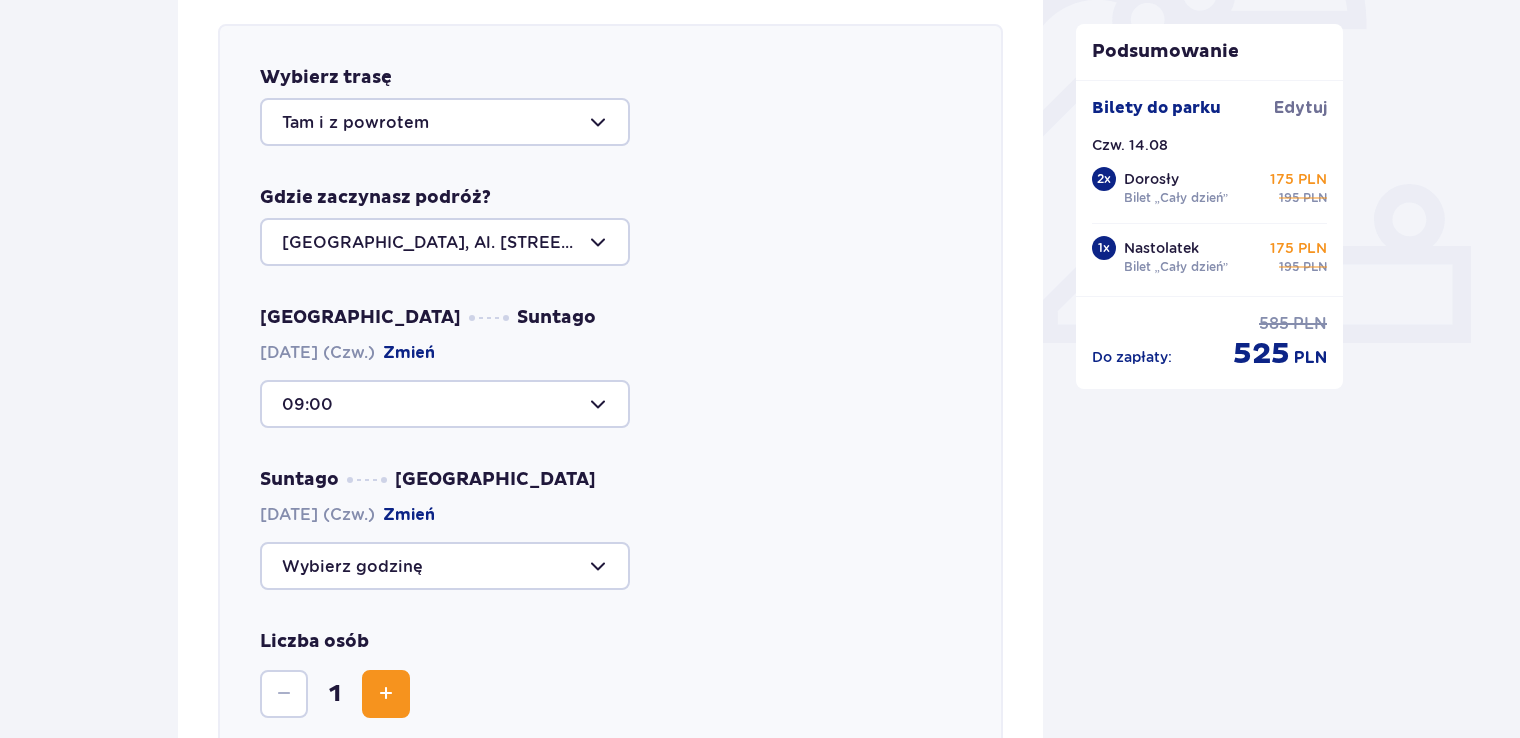 click on "Udogodnienia i atrakcje Pomiń ten krok Promocja online Wellness & SPA (16+) Zrelaksuj się dzięki naszym wyjątkowym masażom i specjalnym zabiegom na całe ciało! Dowiedz się więcej Dodaj od 103,20 PLN -20% na zabiegi Suntago Bus Nowoczesne autokary • Kursy z [GEOGRAPHIC_DATA], [GEOGRAPHIC_DATA] i [GEOGRAPHIC_DATA] • Gwarancja miejsca siedzącego z biletem na przejazd kupionym online Dowiedz się więcej Anuluj od 9 PLN Wybierz trasę Tam i z powrotem Gdzie zaczynasz podróż? [GEOGRAPHIC_DATA], Al. [STREET_ADDRESS] Suntago [DATE] (Czw.) Zmień 09:00 Suntago [GEOGRAPHIC_DATA] [DATE] (Czw.) Zmień Liczba osób 1 Anuluj Dodaj do zamówienia Cabana (16+) Odpręż się na wygodnym łożu typu Cabana z baldachimem! Dowiedz się więcej Najniższa cena z 30 dni przed wprowadzeniem obniżki:   99 PLN Dodaj 149 PLN 99 PLN /2 os. Dostępne na miejscu Surf Air Poczuj się jak prawdziwy surfer na symulatorze sztucznej fali w centrum [GEOGRAPHIC_DATA]! Dowiedz się więcej Dostępne na miejscu od 40 PLN /os. Kontynuuj Podsumowanie Edytuj   2" at bounding box center [760, 558] 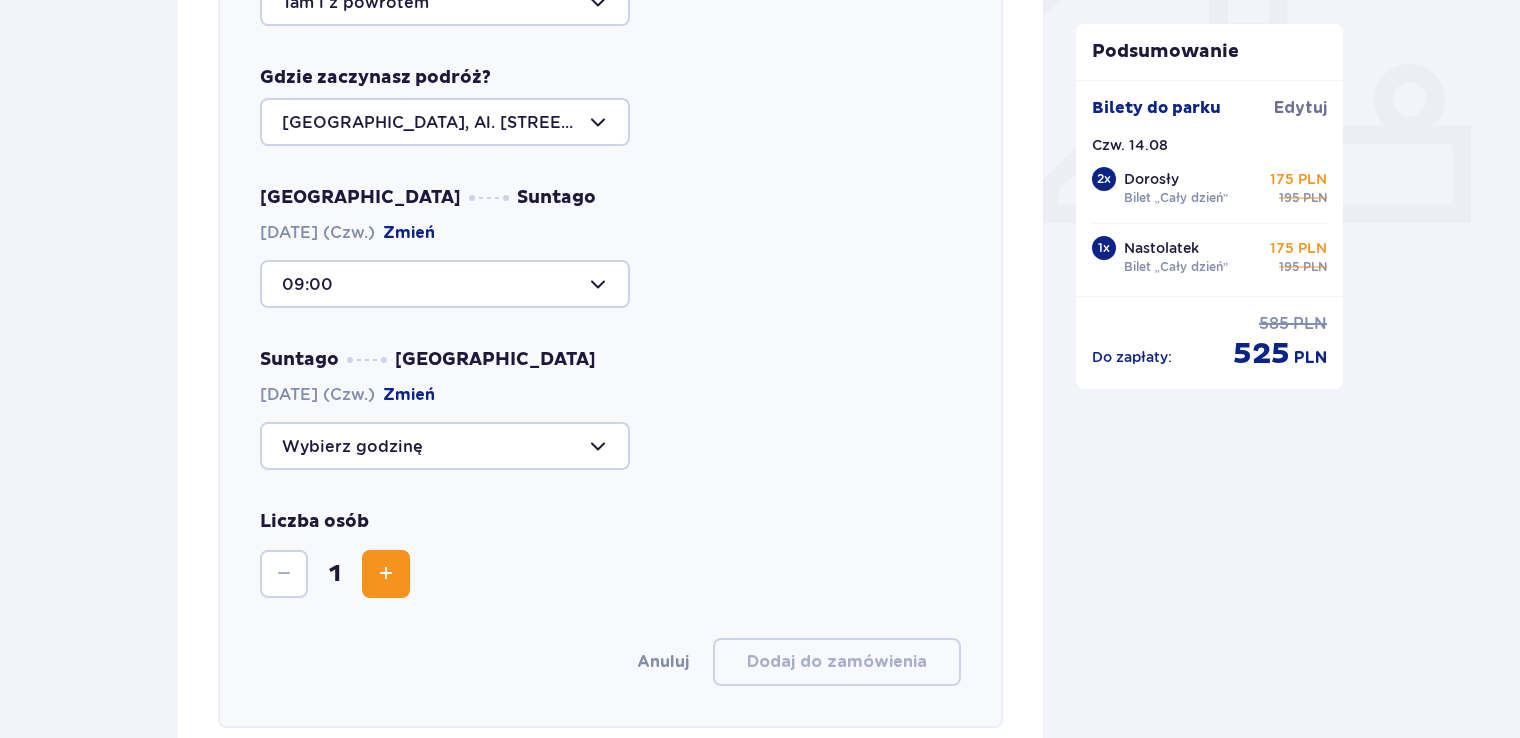 scroll, scrollTop: 850, scrollLeft: 0, axis: vertical 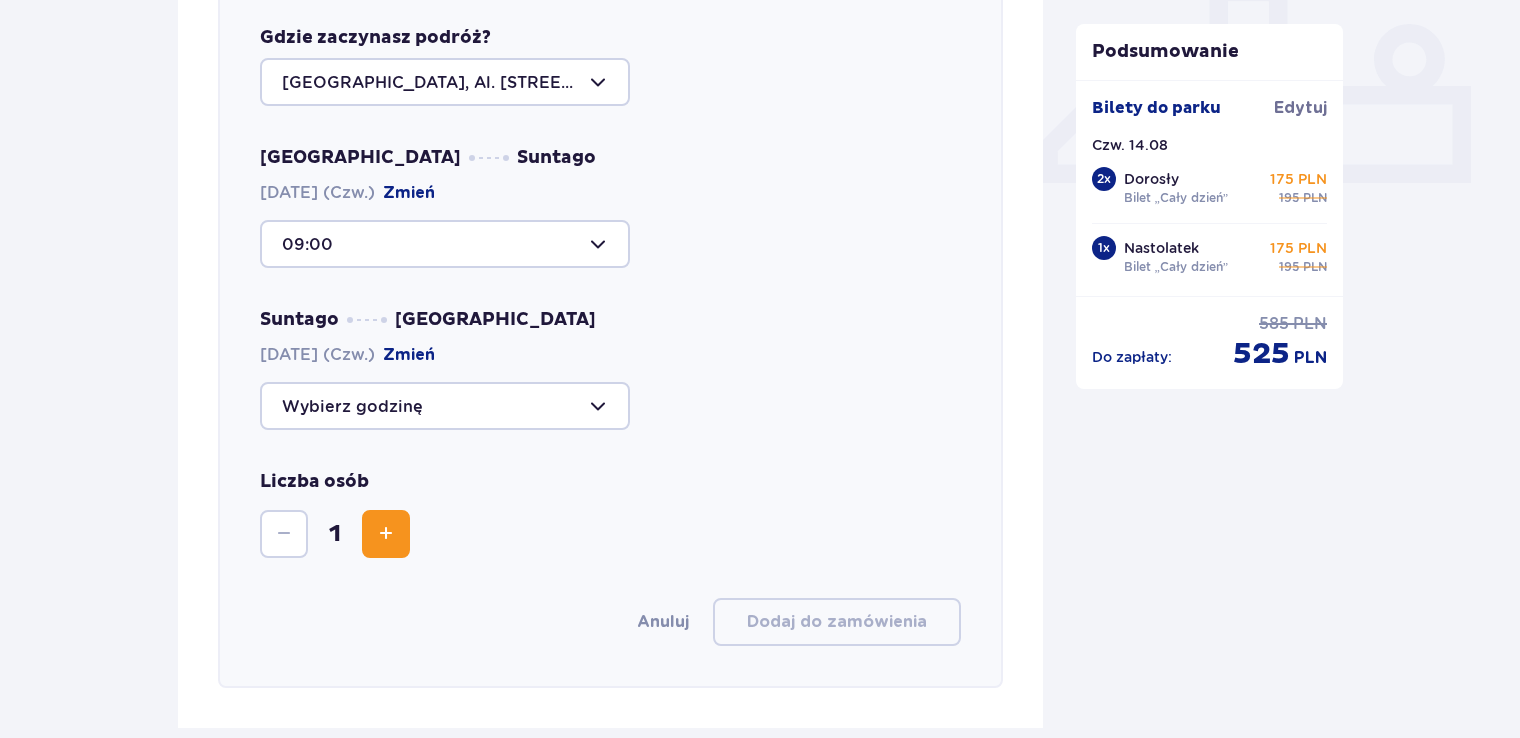 click at bounding box center [445, 406] 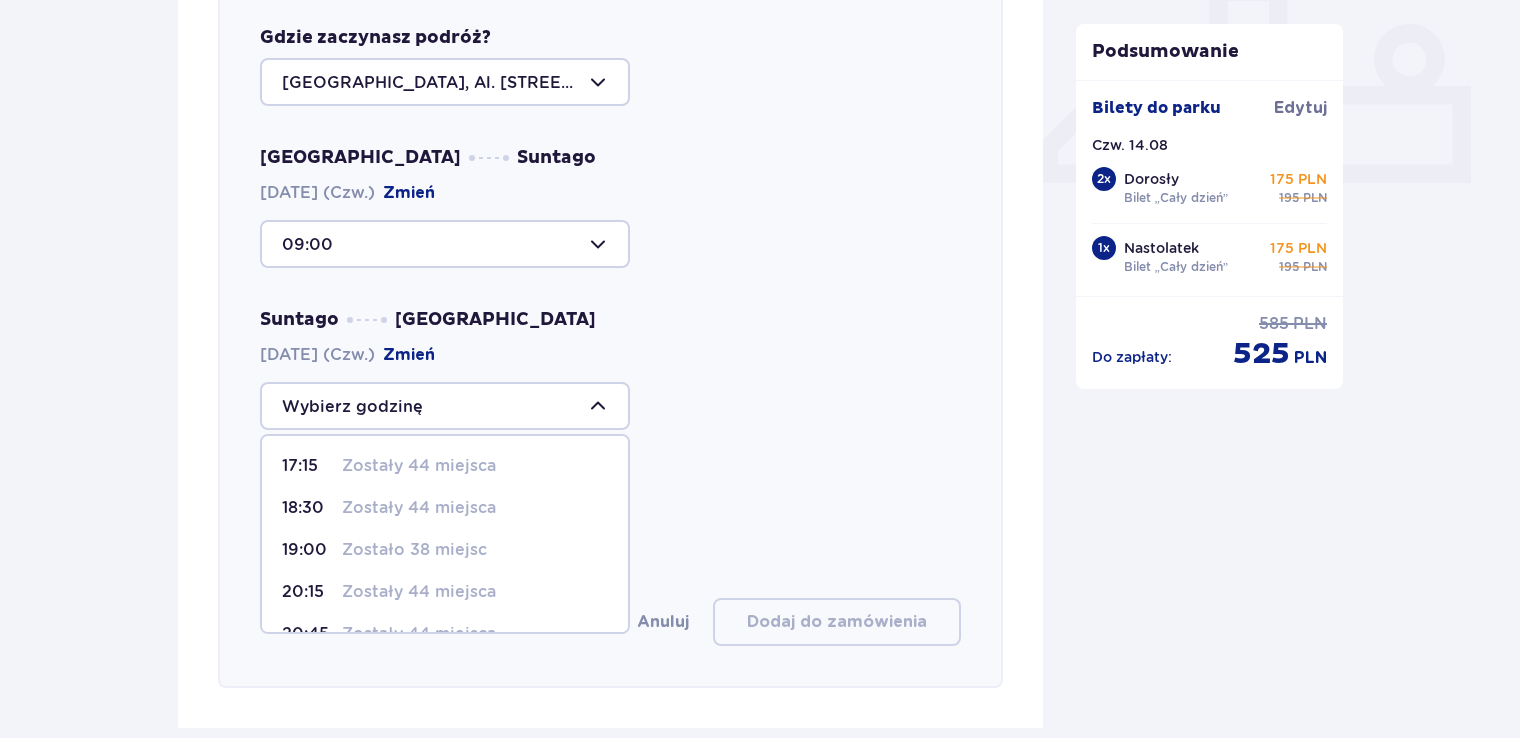 scroll, scrollTop: 120, scrollLeft: 0, axis: vertical 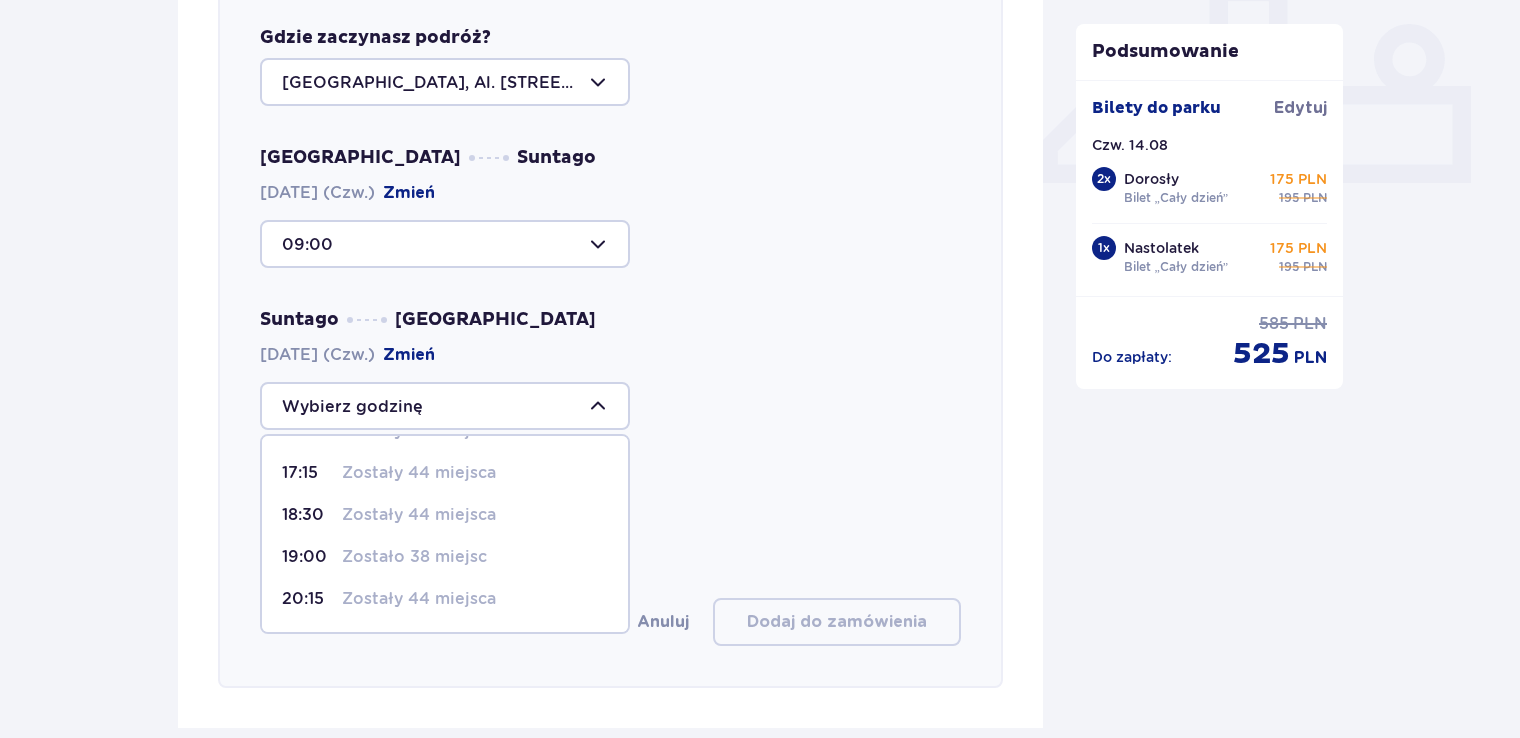 click on "Zostały 44 miejsca" at bounding box center [419, 515] 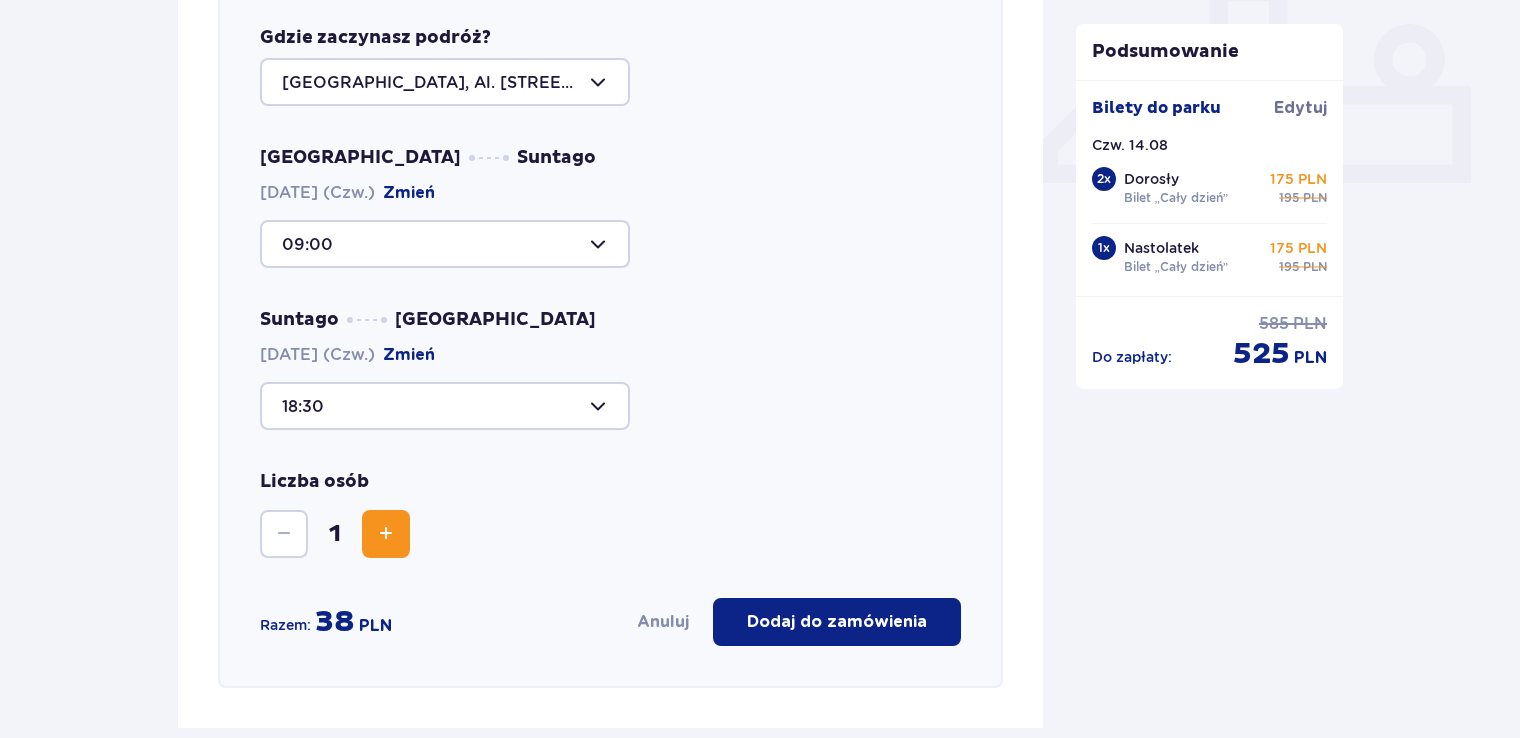 click at bounding box center [386, 534] 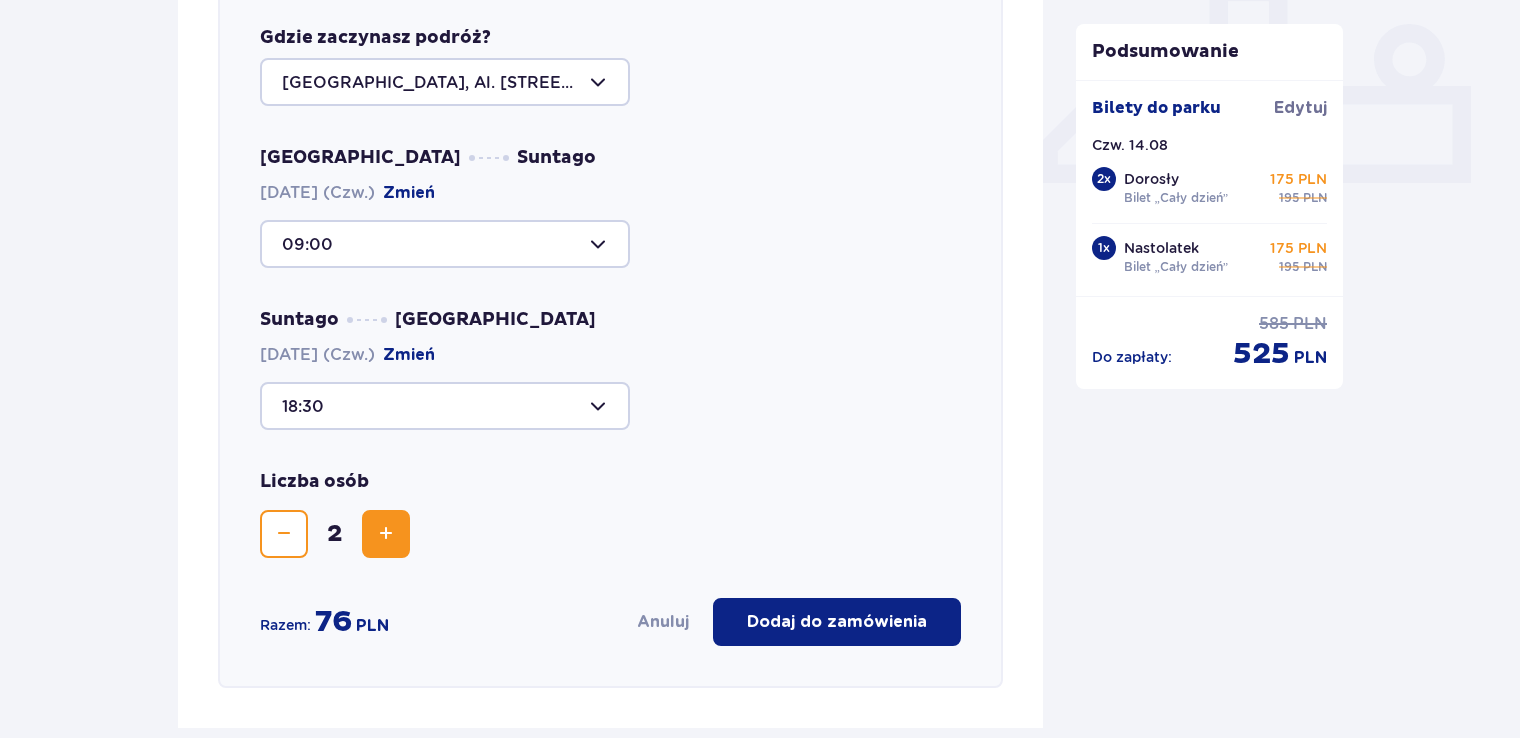click at bounding box center [386, 534] 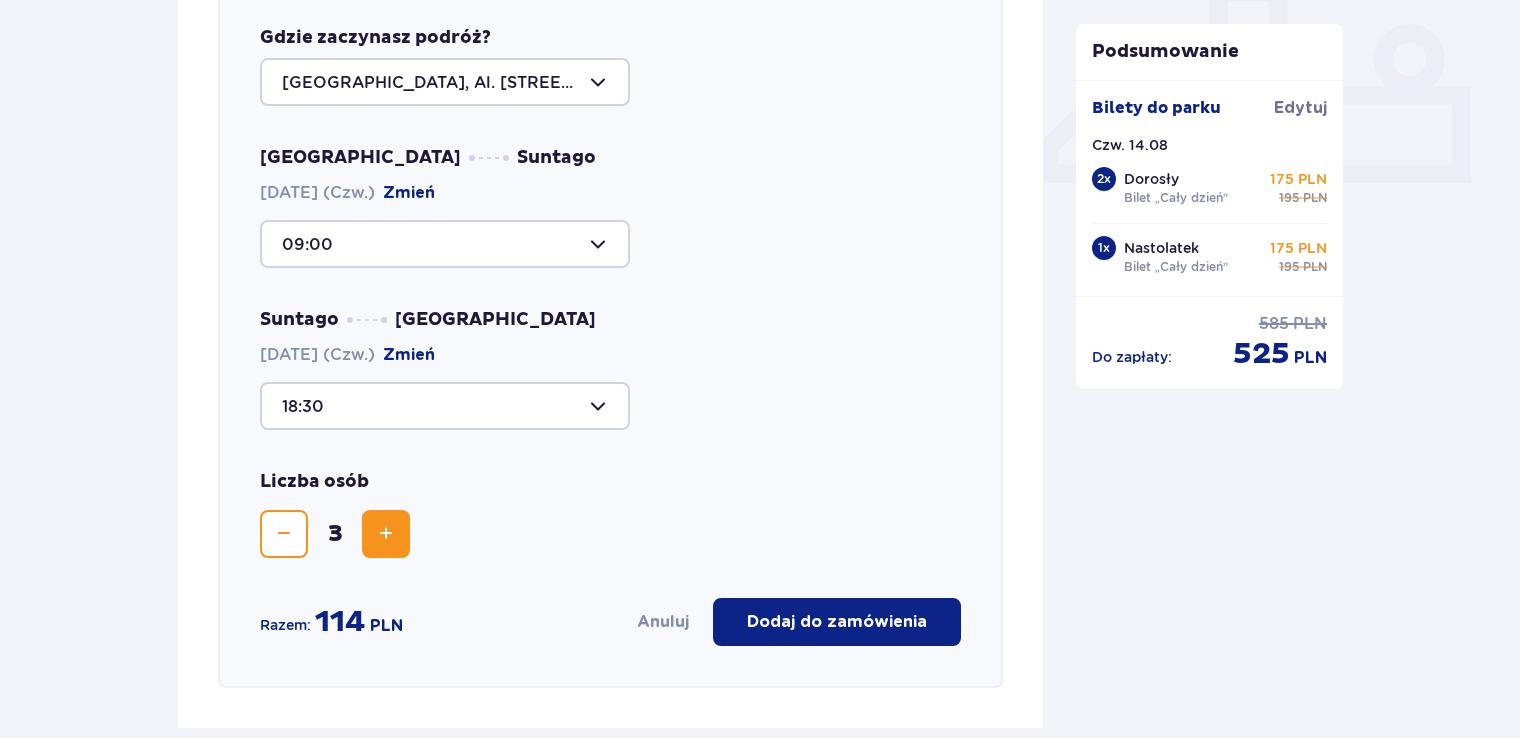 click on "Dodaj do zamówienia" at bounding box center (837, 622) 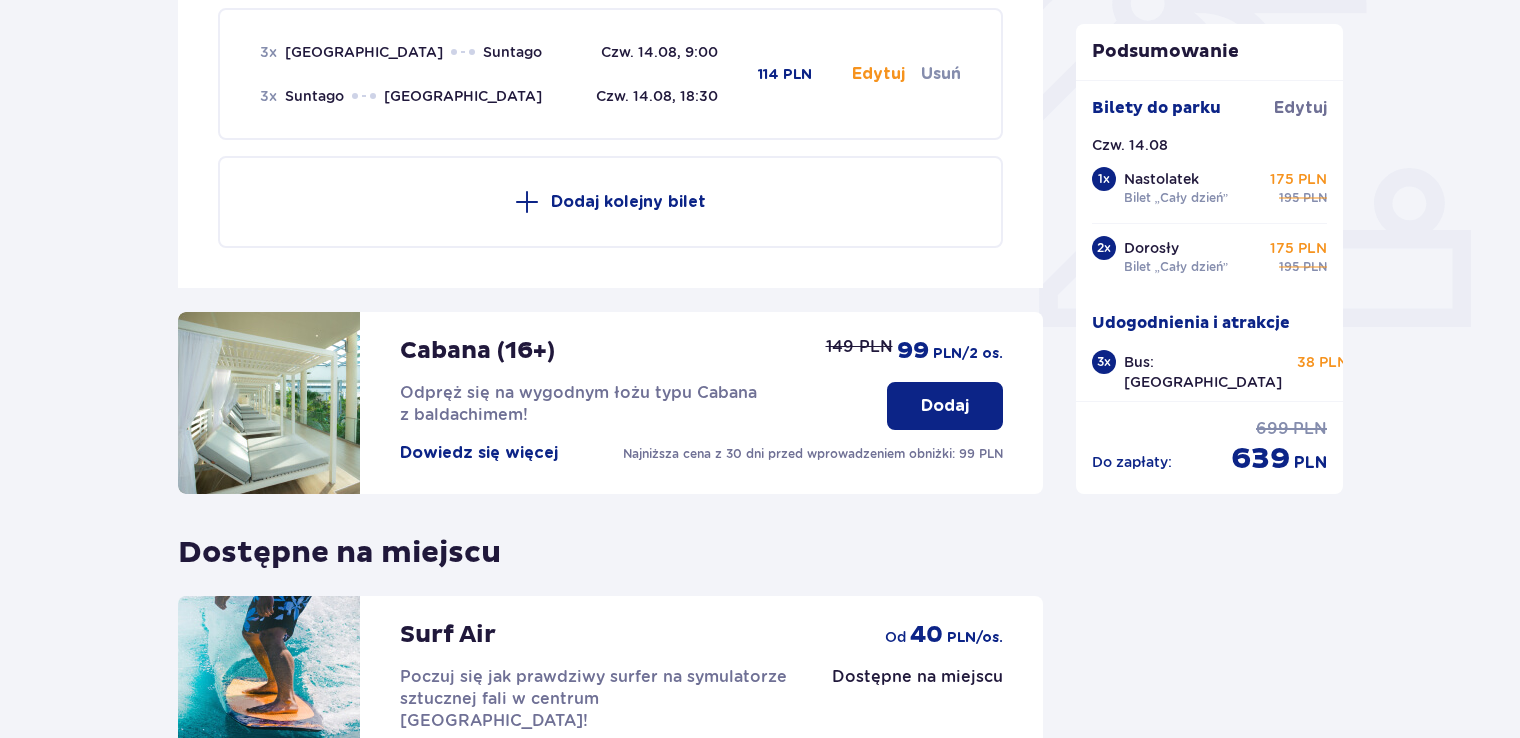 scroll, scrollTop: 690, scrollLeft: 0, axis: vertical 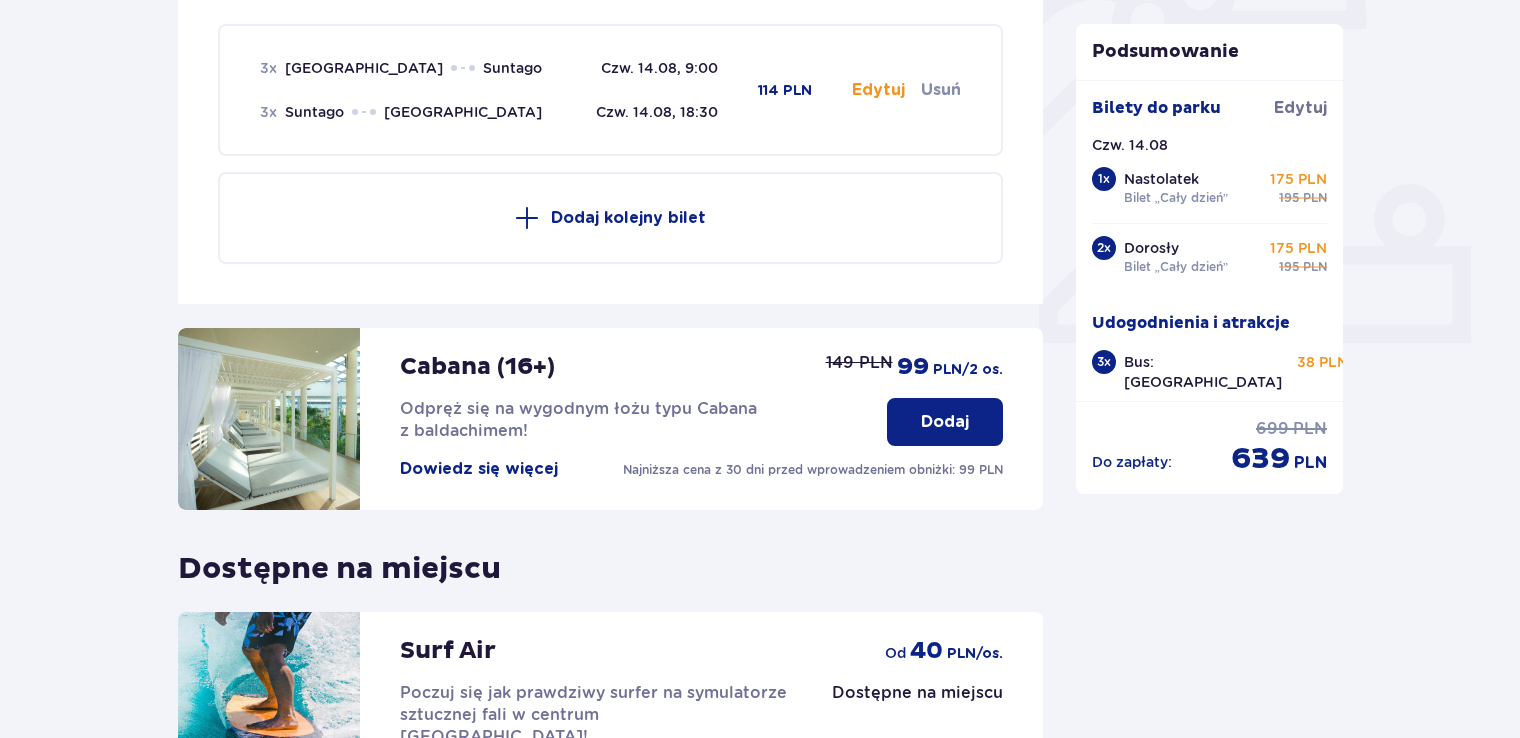click on "Bilety 2 Udogodnienia i atrakcje 3 Nocleg 4 Zamówienie i płatność Udogodnienia i atrakcje Pomiń ten krok Promocja online Wellness & SPA (16+) Zrelaksuj się dzięki naszym wyjątkowym masażom i specjalnym zabiegom na całe ciało! Dowiedz się więcej Dodaj od 103,20 PLN -20% na zabiegi Suntago Bus Nowoczesne autokary • Kursy z [GEOGRAPHIC_DATA], [GEOGRAPHIC_DATA] i [GEOGRAPHIC_DATA] • Gwarancja miejsca siedzącego z biletem na przejazd kupionym online Dowiedz się więcej Usuń od 9 PLN 3 x Warszawa Suntago Czw. 14.08, 9:00 3 x Suntago Warszawa Czw. 14.08, 18:30 114 PLN Edytuj Usuń Dodaj kolejny bilet Cabana (16+) Odpręż się na wygodnym łożu typu Cabana z baldachimem! Dowiedz się więcej Najniższa cena z 30 dni przed wprowadzeniem obniżki:   99 PLN Dodaj 149 PLN 99 PLN /2 os. Dostępne na miejscu Surf Air Poczuj się jak prawdziwy surfer na symulatorze sztucznej fali w centrum [GEOGRAPHIC_DATA]! Dowiedz się więcej Dostępne na miejscu od 40 PLN /os. Kontynuuj Podsumowanie Bilety do parku [GEOGRAPHIC_DATA]. 14.08   1 x 195" at bounding box center (760, -321) 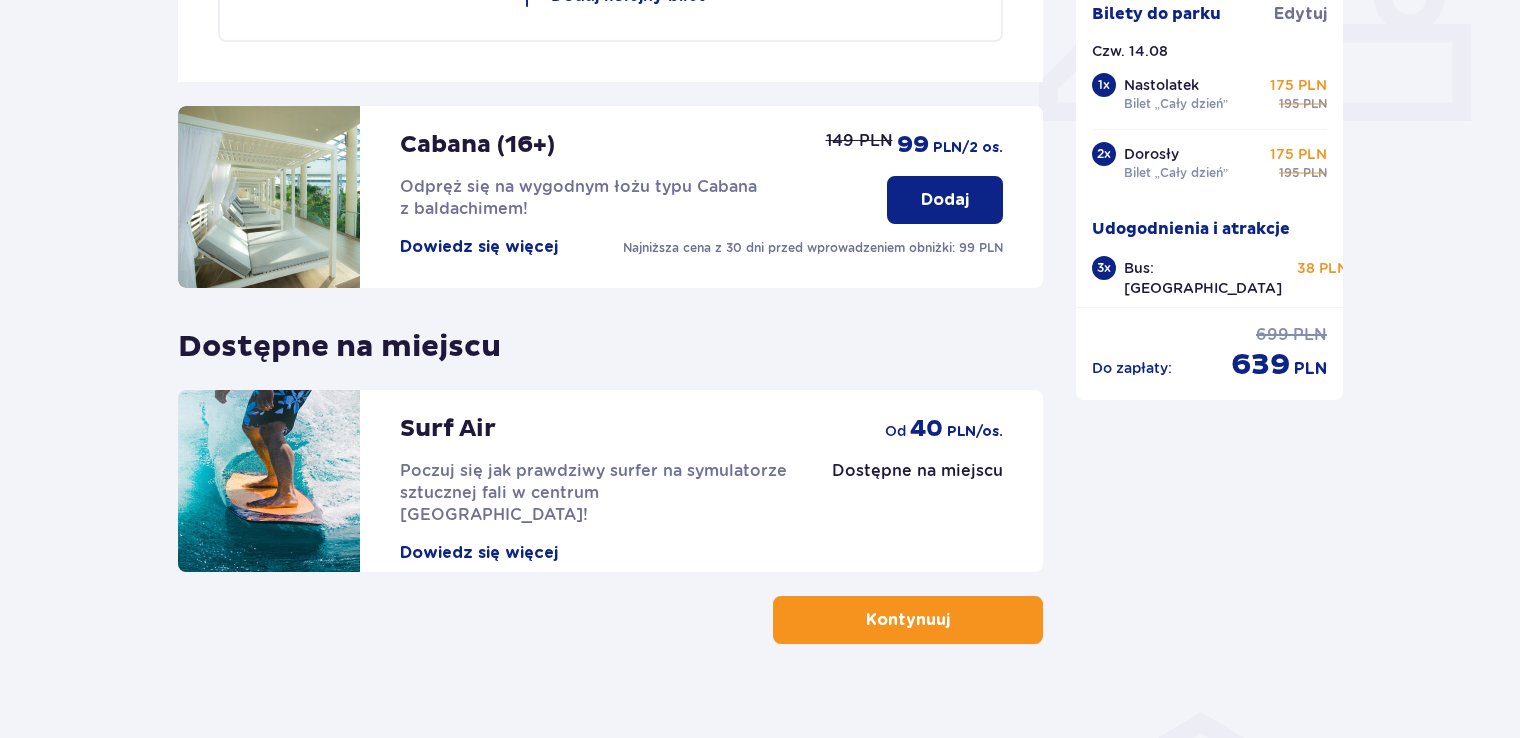 scroll, scrollTop: 936, scrollLeft: 0, axis: vertical 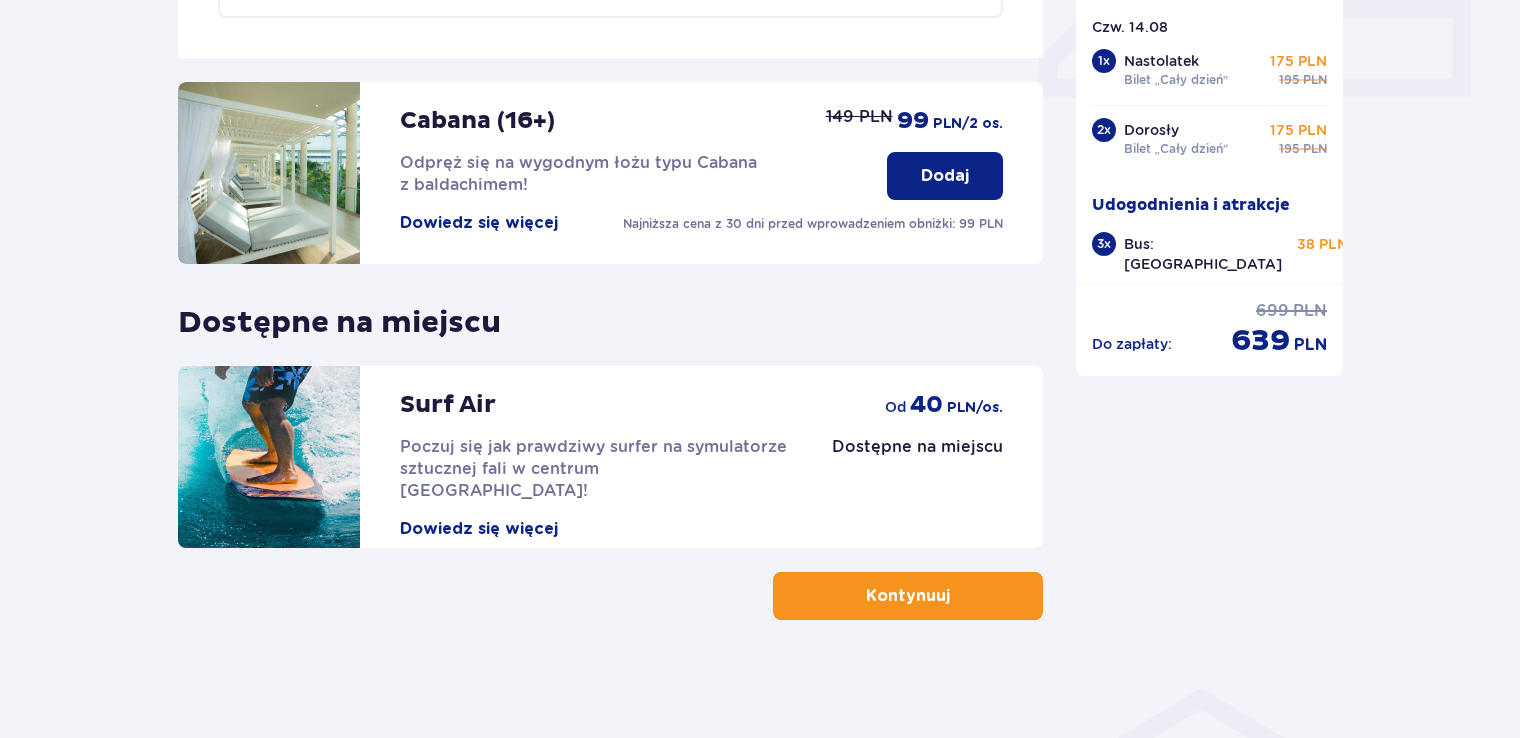 click on "Udogodnienia i atrakcje Pomiń ten krok Promocja online Wellness & SPA (16+) Zrelaksuj się dzięki naszym wyjątkowym masażom i specjalnym zabiegom na całe ciało! Dowiedz się więcej Dodaj od 103,20 PLN -20% na zabiegi Suntago Bus Nowoczesne autokary • Kursy z [GEOGRAPHIC_DATA], [GEOGRAPHIC_DATA] i [GEOGRAPHIC_DATA] • Gwarancja miejsca siedzącego z biletem na przejazd kupionym online Dowiedz się więcej Usuń od 9 PLN 3 x Warszawa Suntago Czw. 14.08, 9:00 3 x Suntago Warszawa Czw. 14.08, 18:30 114 PLN Edytuj Usuń Dodaj kolejny bilet Cabana (16+) Odpręż się na wygodnym łożu typu Cabana z baldachimem! Dowiedz się więcej Najniższa cena z 30 dni przed wprowadzeniem obniżki:   99 PLN Dodaj 149 PLN 99 PLN /2 os. Dostępne na miejscu Surf Air Poczuj się jak prawdziwy surfer na symulatorze sztucznej fali w centrum [GEOGRAPHIC_DATA]! Dowiedz się więcej Dostępne na miejscu od 40 PLN /os. Kontynuuj Podsumowanie Bilety do parku [GEOGRAPHIC_DATA]. 14.08   1 x Nastolatek Bilet „Cały dzień” 175 PLN 195 PLN 2 x Dorosły 175 PLN" at bounding box center (760, -20) 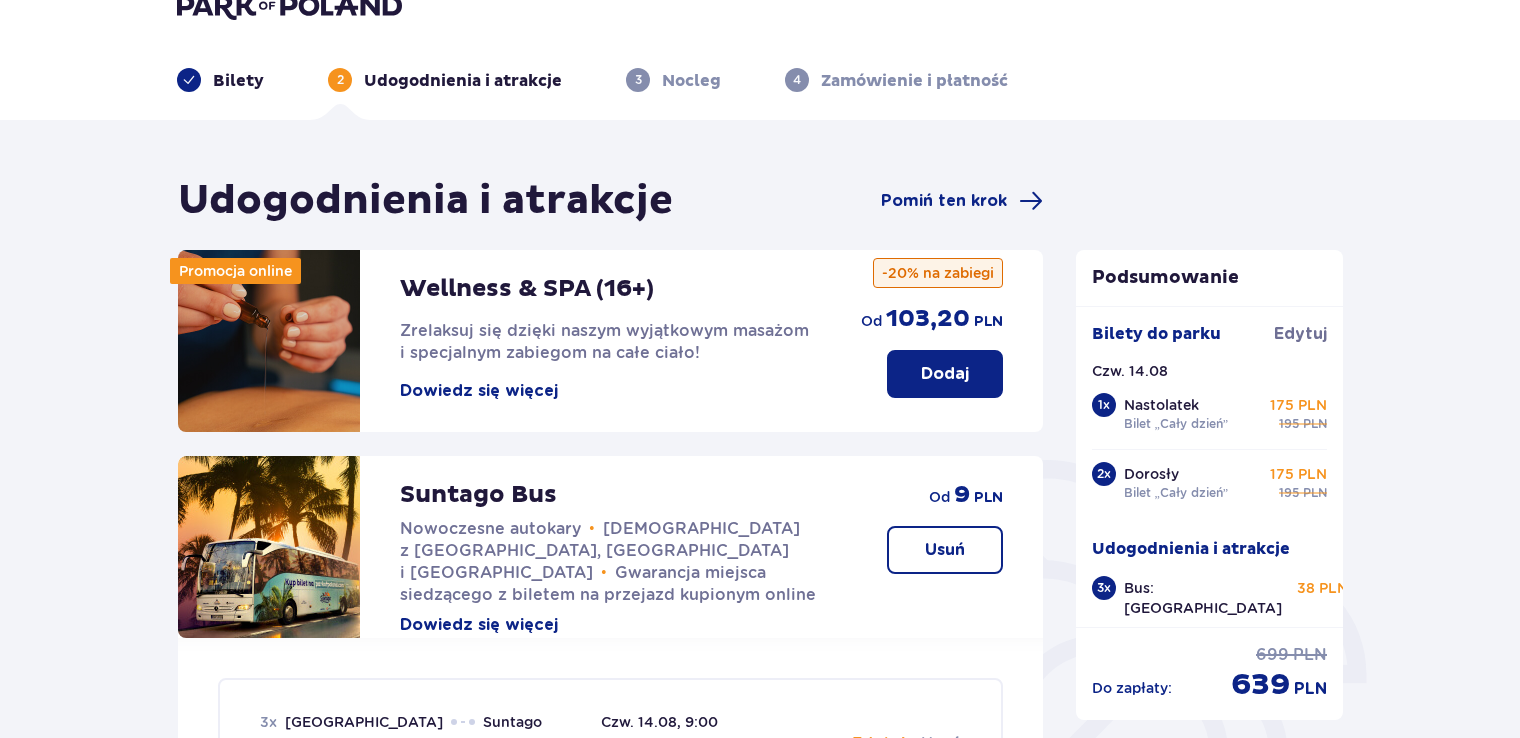 scroll, scrollTop: 40, scrollLeft: 0, axis: vertical 